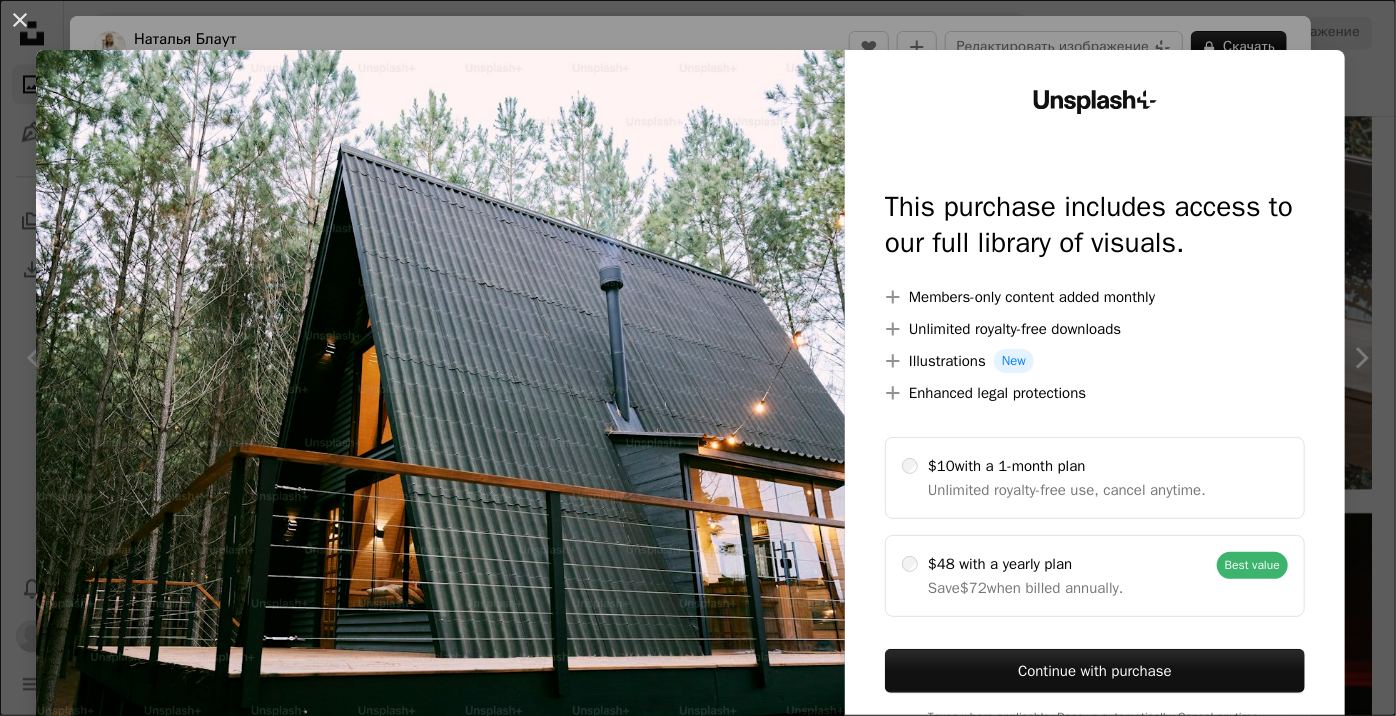 scroll, scrollTop: 25280, scrollLeft: 0, axis: vertical 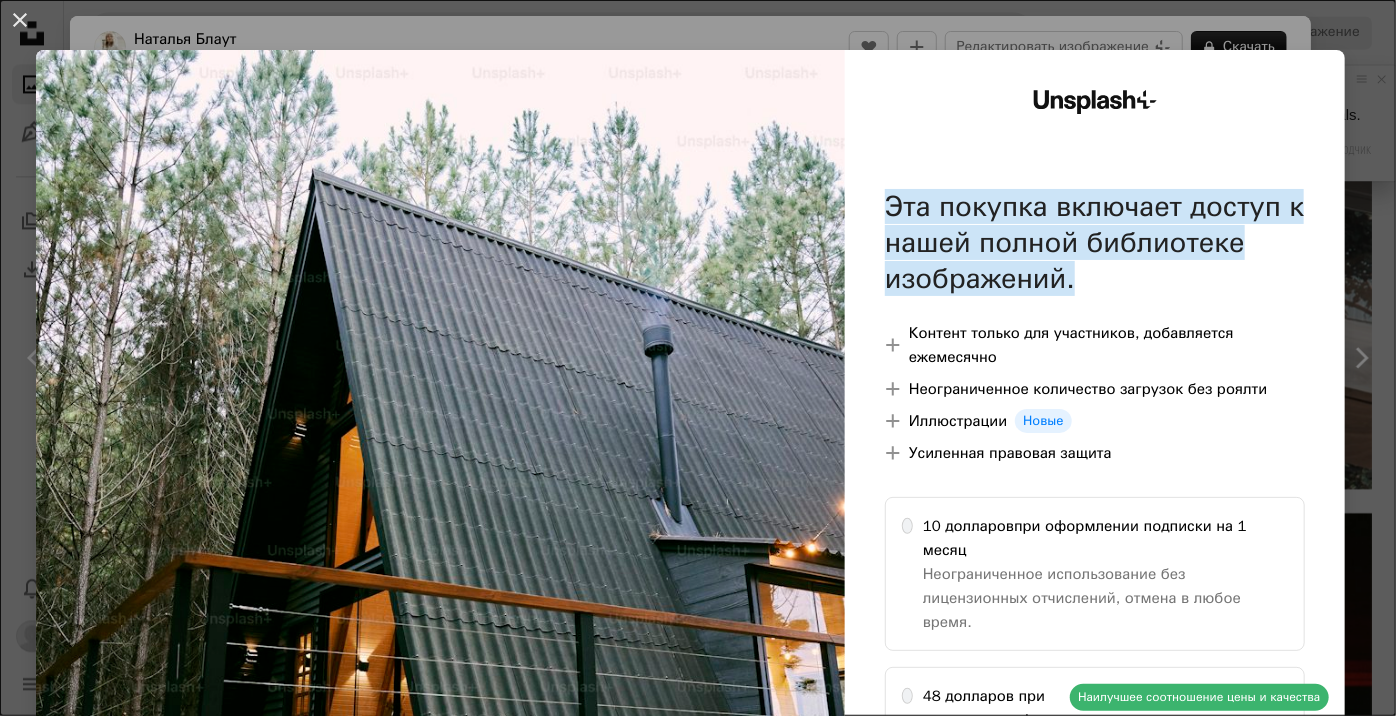 drag, startPoint x: 1301, startPoint y: 45, endPoint x: 1269, endPoint y: 66, distance: 38.27532 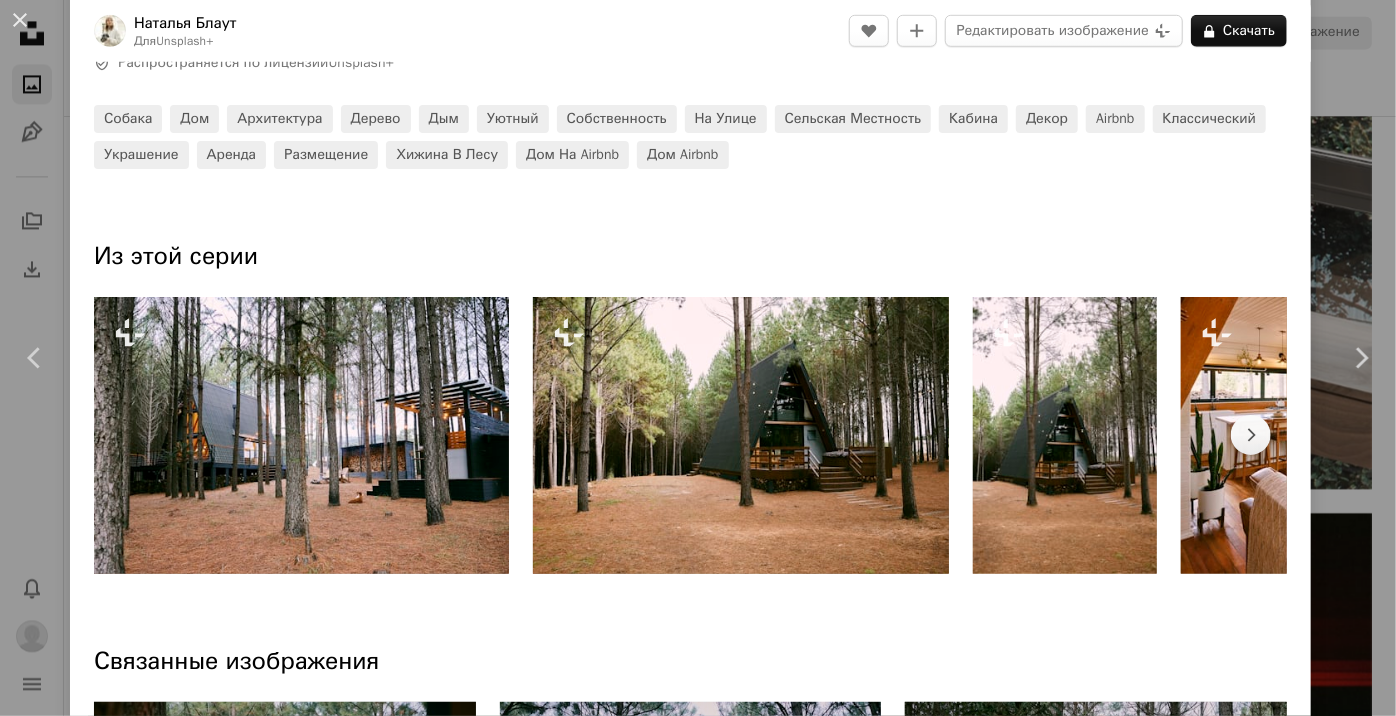 scroll, scrollTop: 636, scrollLeft: 0, axis: vertical 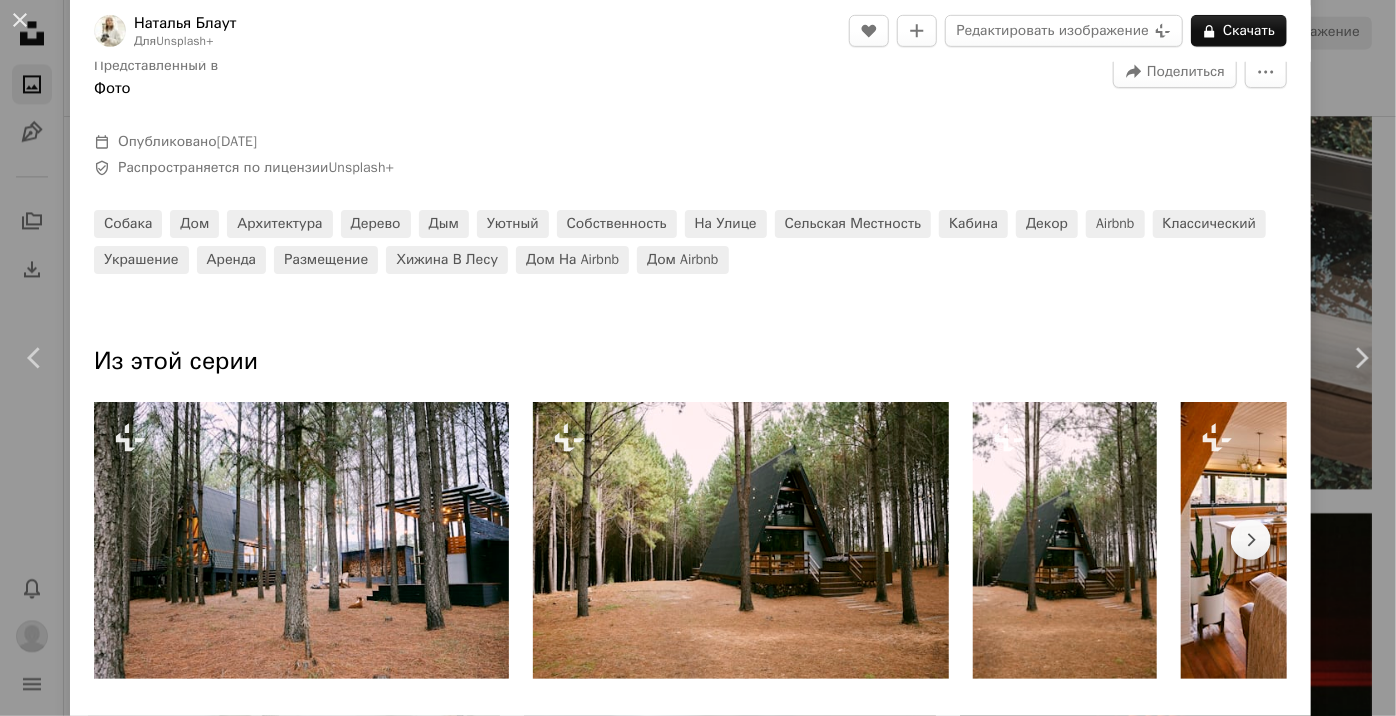 drag, startPoint x: 228, startPoint y: 305, endPoint x: 229, endPoint y: 290, distance: 15.033297 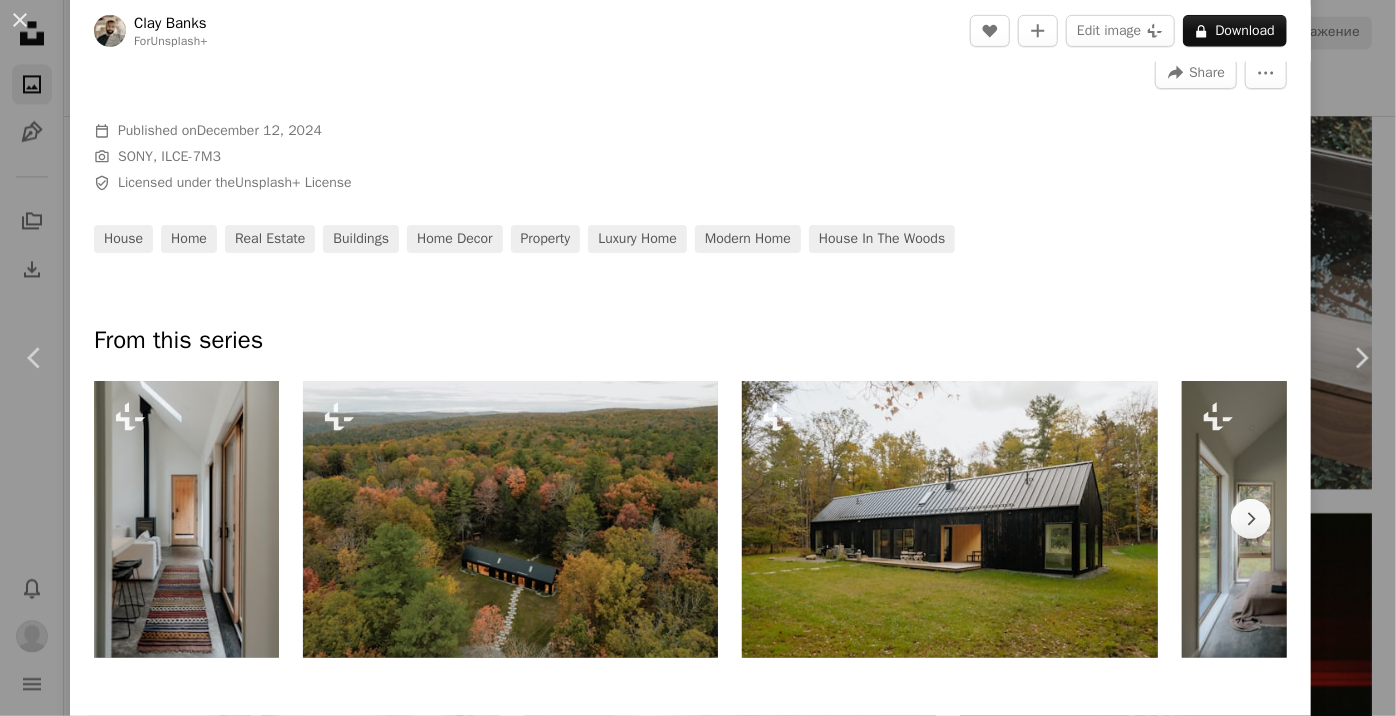 scroll, scrollTop: 0, scrollLeft: 0, axis: both 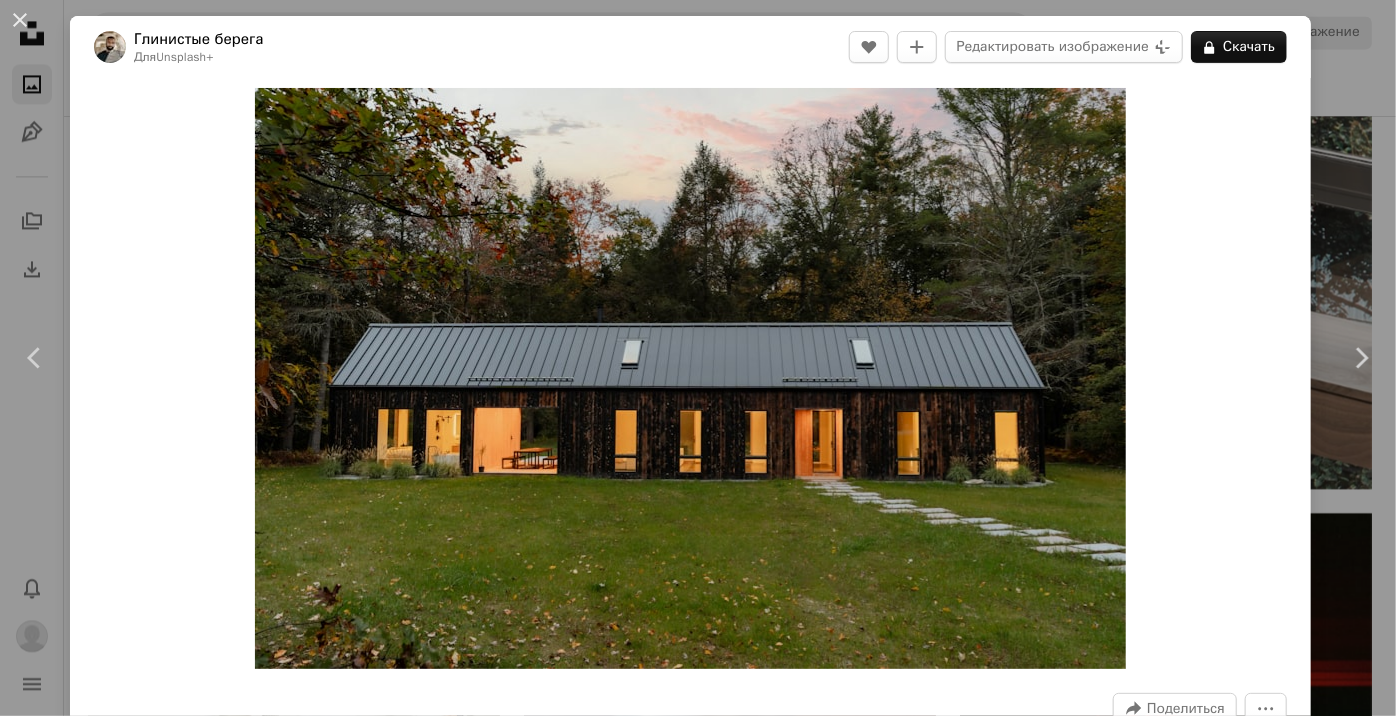 drag, startPoint x: 1121, startPoint y: 82, endPoint x: 1128, endPoint y: 90, distance: 10.630146 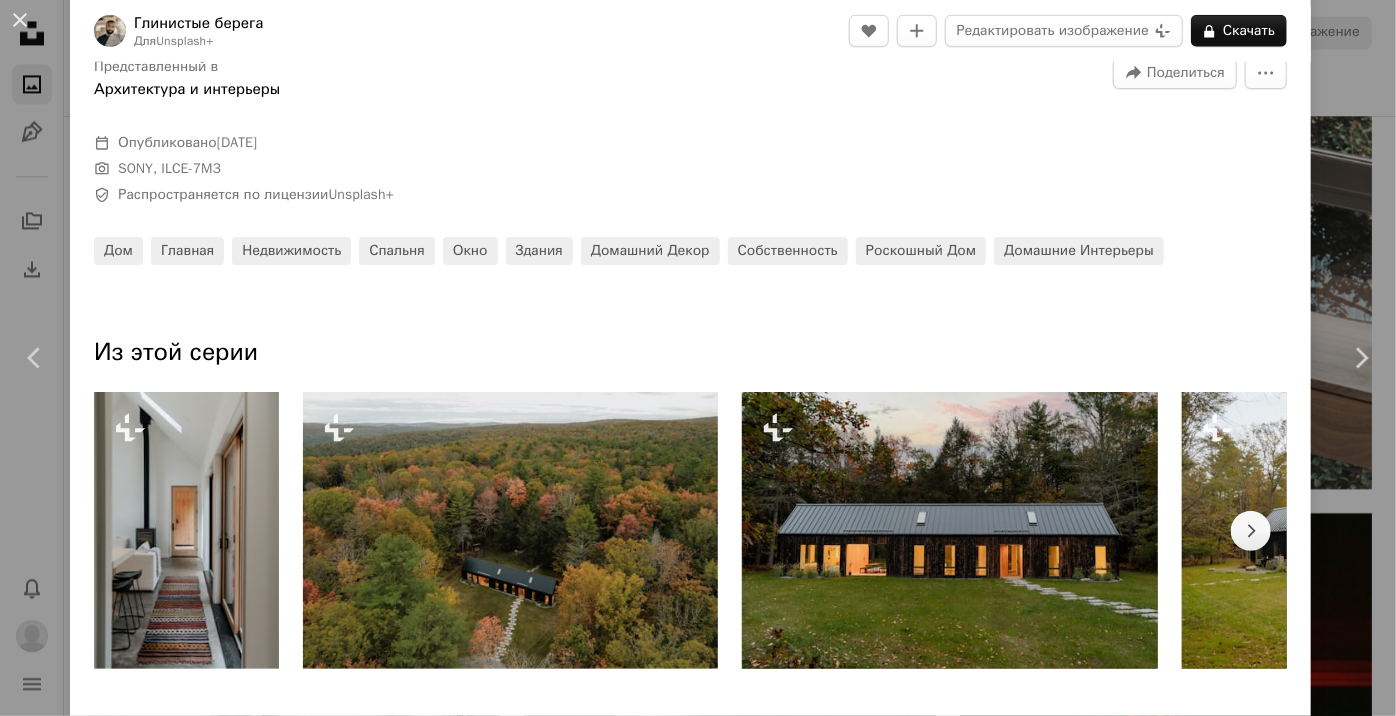 scroll, scrollTop: 181, scrollLeft: 0, axis: vertical 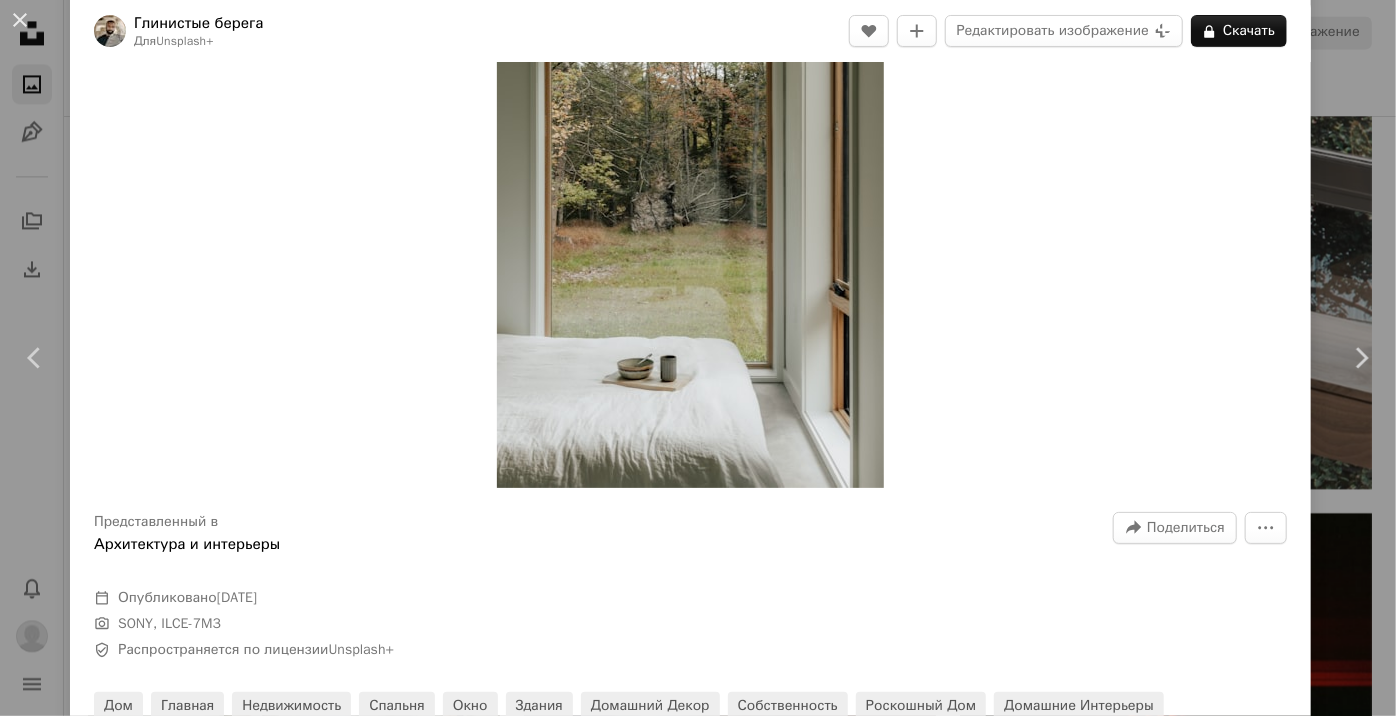 click at bounding box center [690, 197] 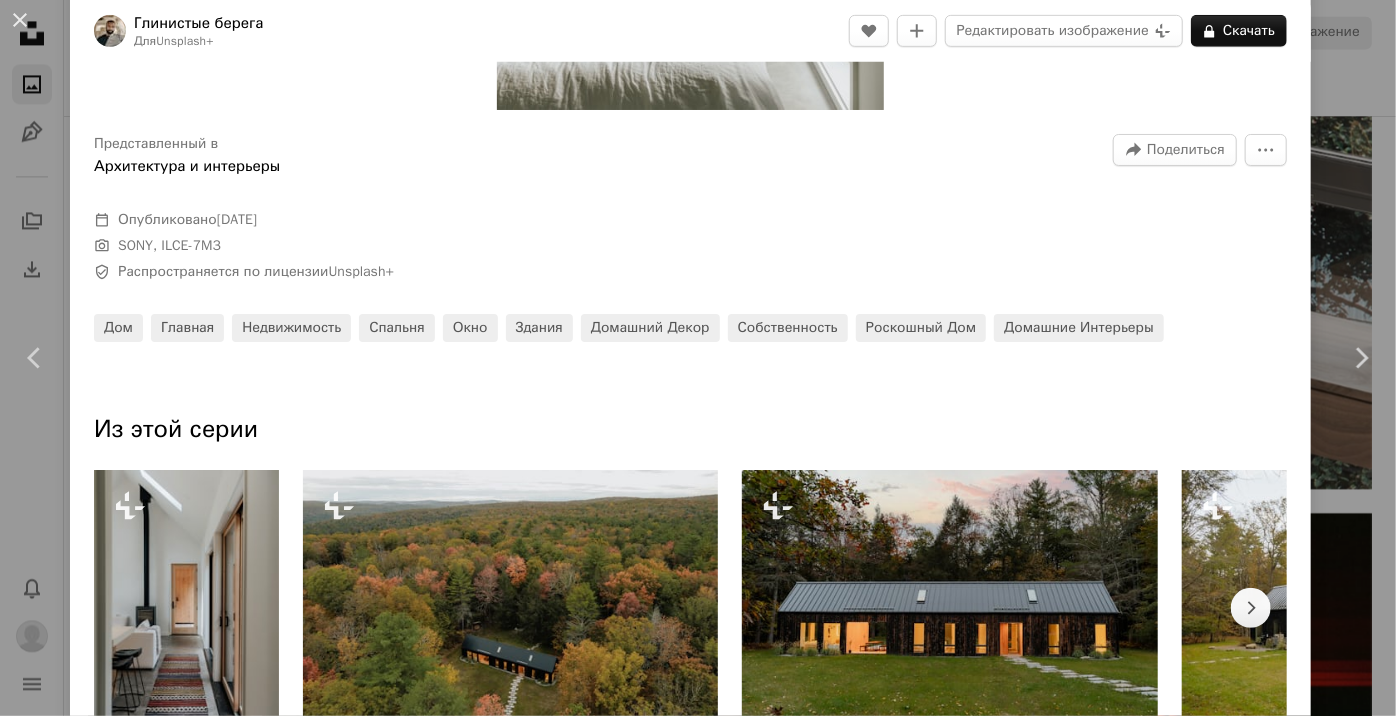 scroll, scrollTop: 727, scrollLeft: 0, axis: vertical 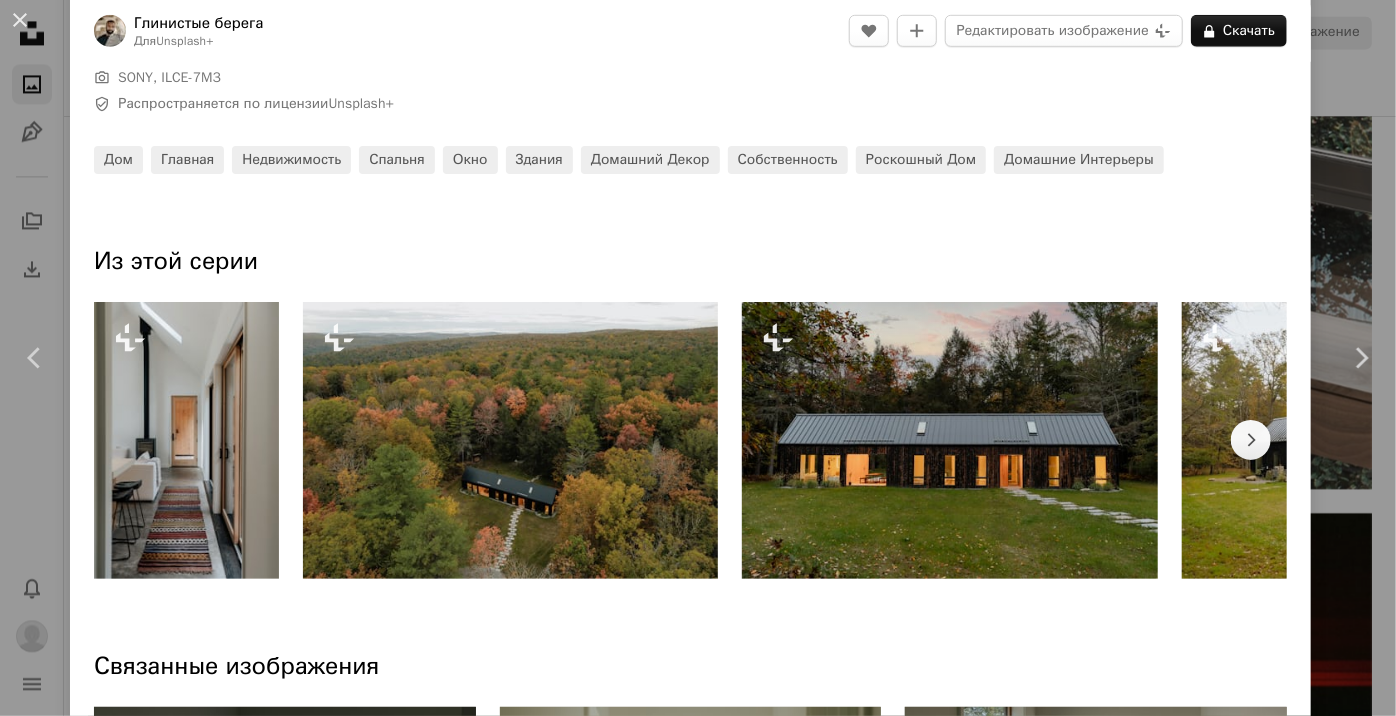 click at bounding box center (950, 440) 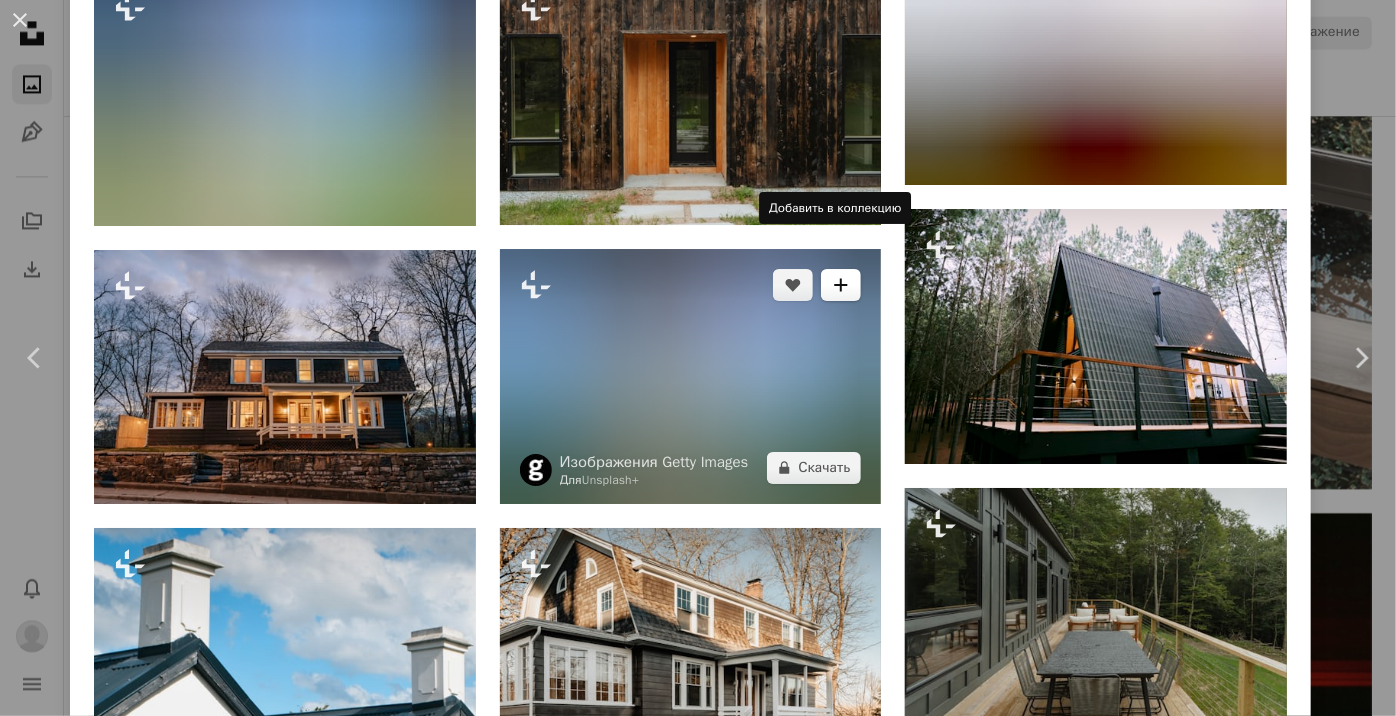scroll, scrollTop: 3454, scrollLeft: 0, axis: vertical 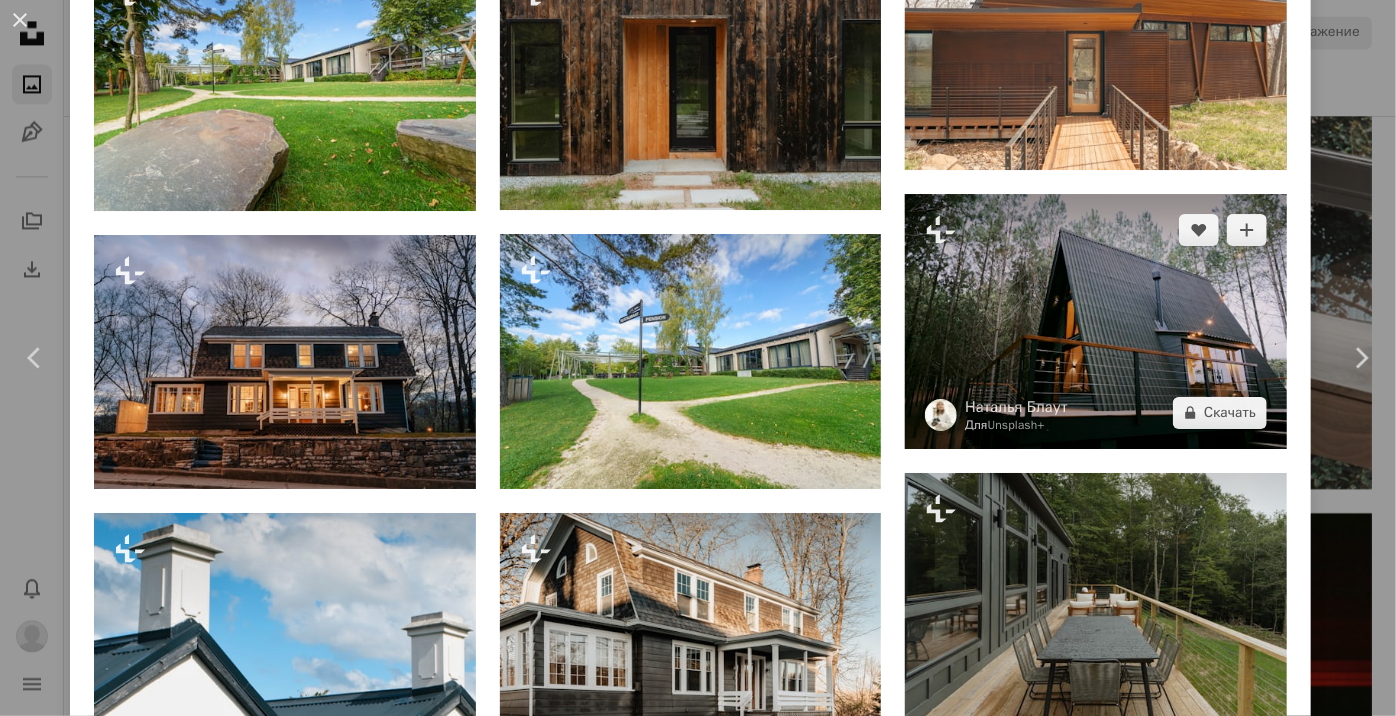 click at bounding box center (1096, 321) 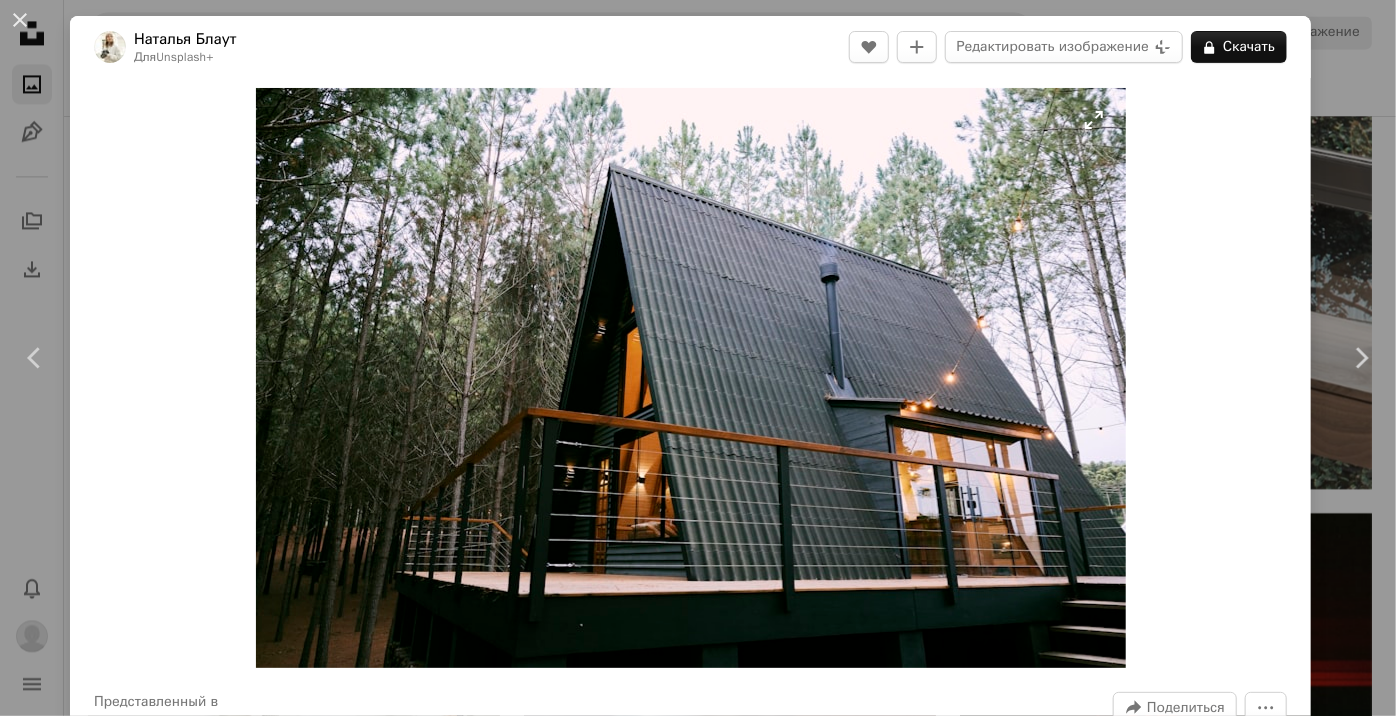 scroll, scrollTop: 272, scrollLeft: 0, axis: vertical 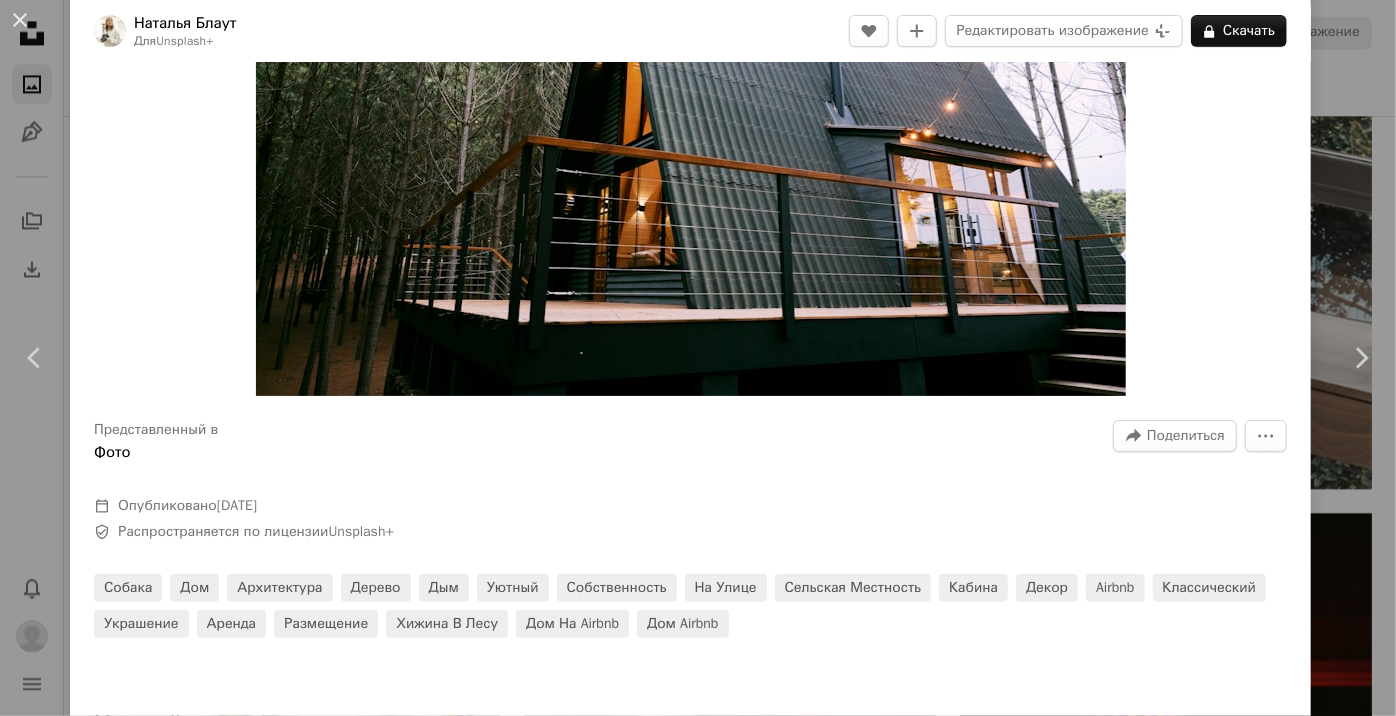 click at bounding box center [691, 106] 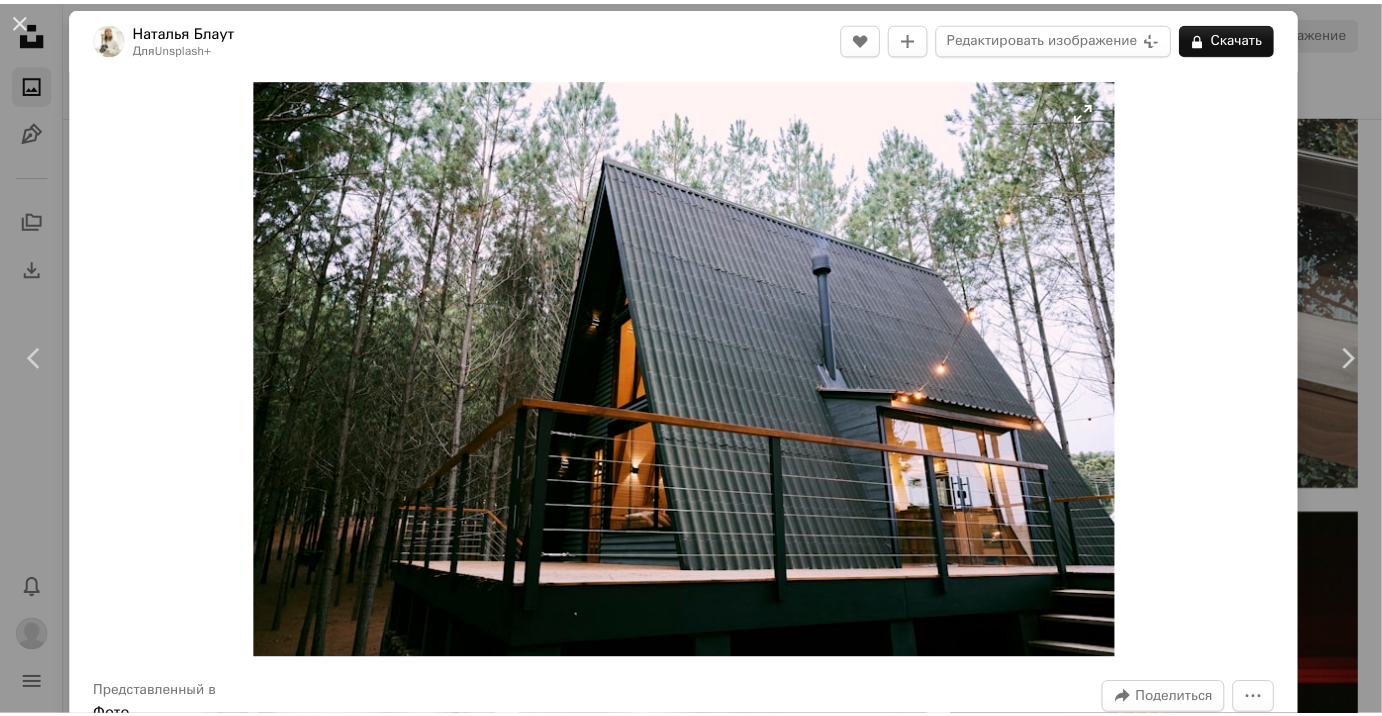 scroll, scrollTop: 0, scrollLeft: 0, axis: both 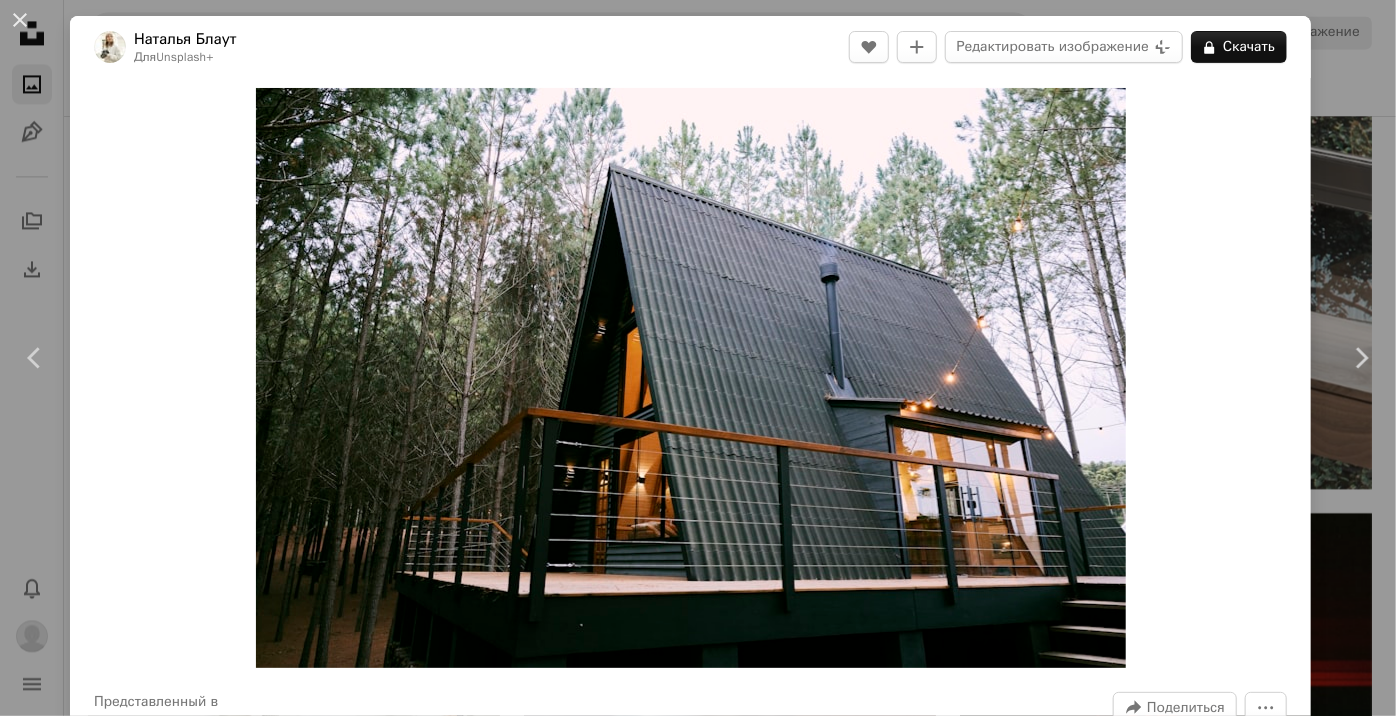 drag, startPoint x: 96, startPoint y: 82, endPoint x: 108, endPoint y: 91, distance: 15 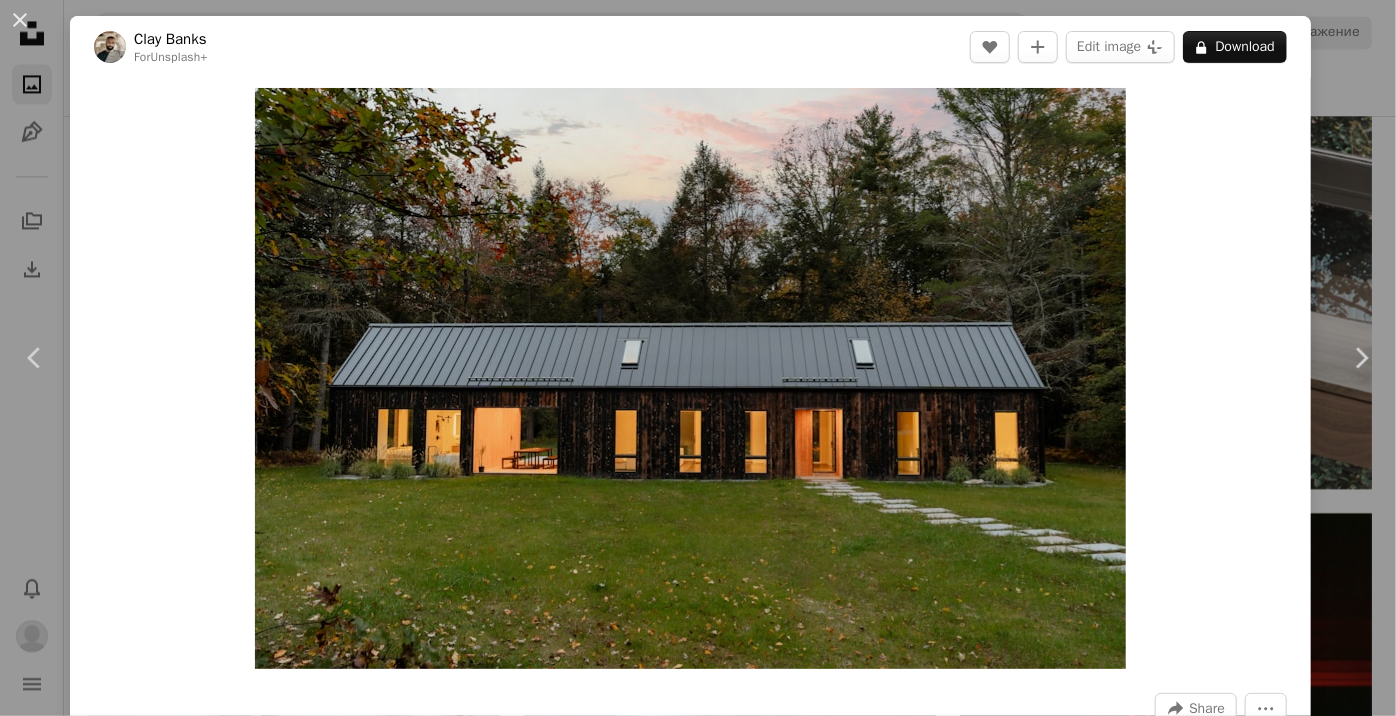 drag, startPoint x: 115, startPoint y: 106, endPoint x: 142, endPoint y: 117, distance: 29.15476 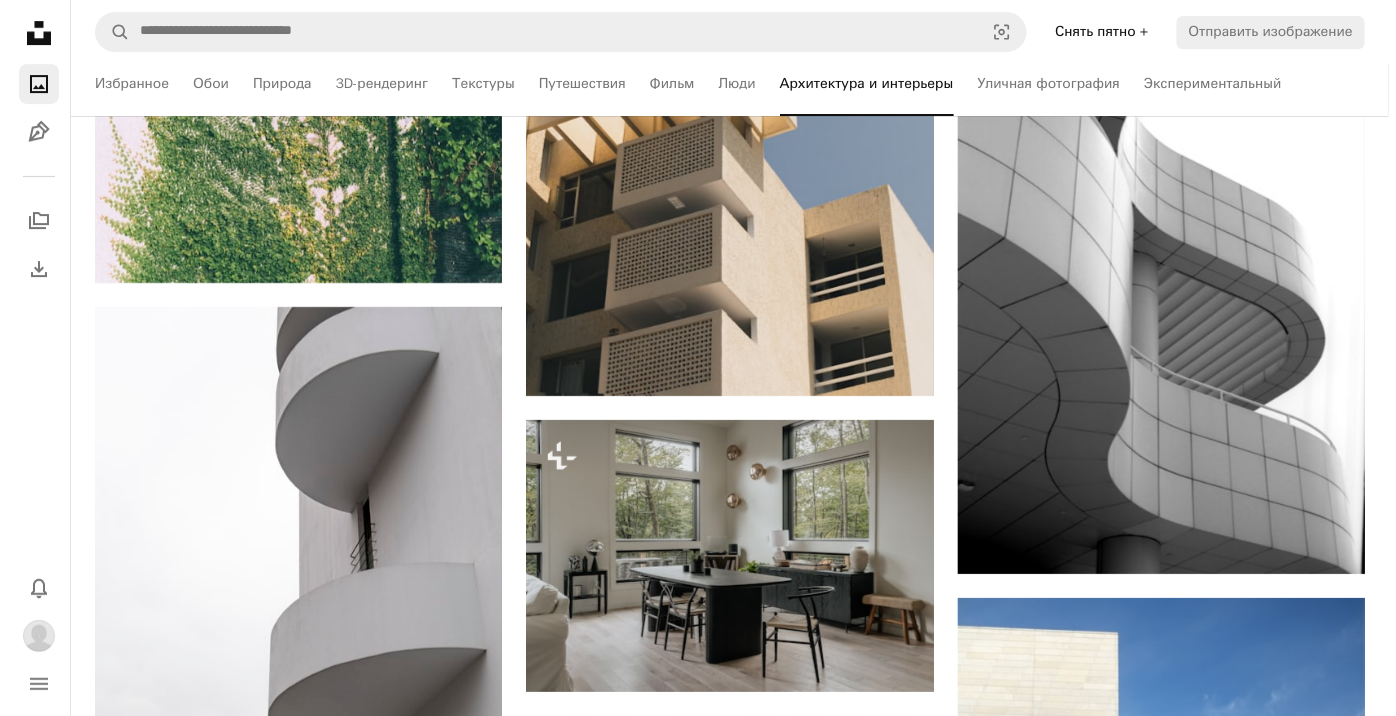 scroll, scrollTop: 22553, scrollLeft: 0, axis: vertical 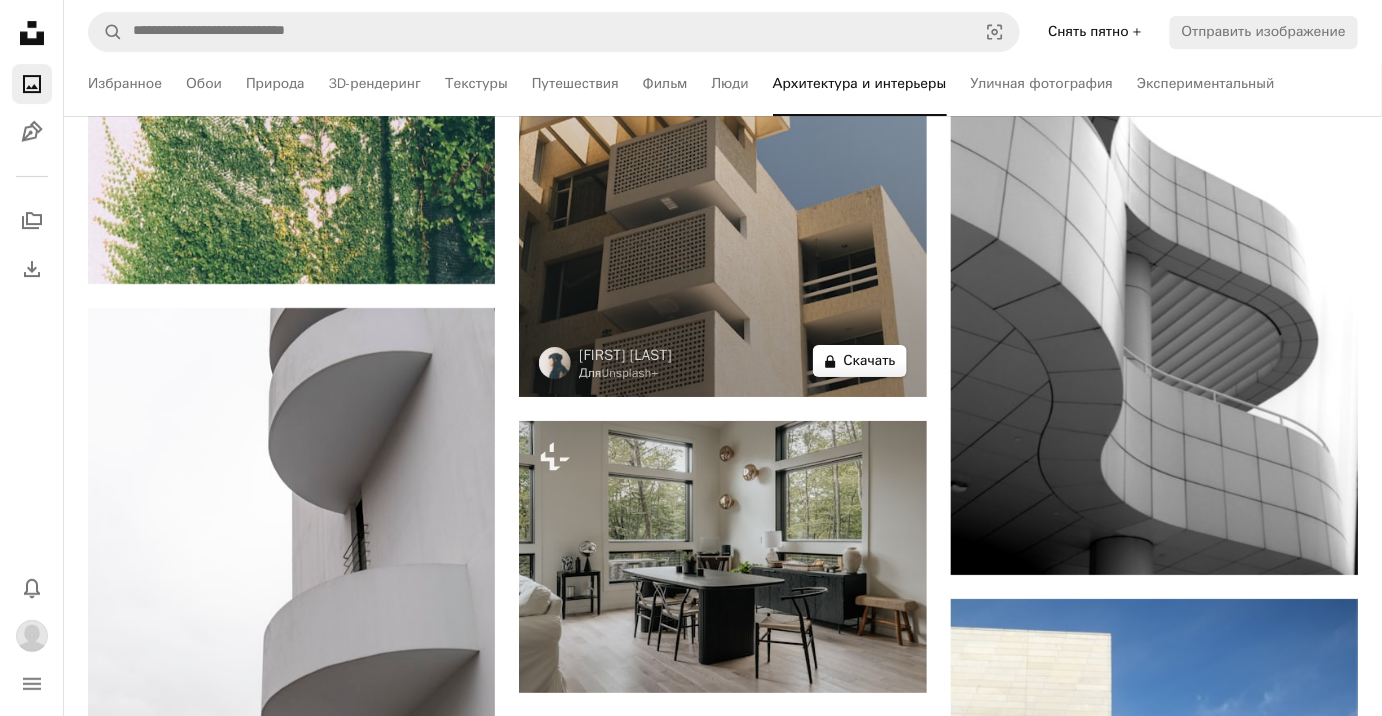 click on "Скачать" at bounding box center [870, 361] 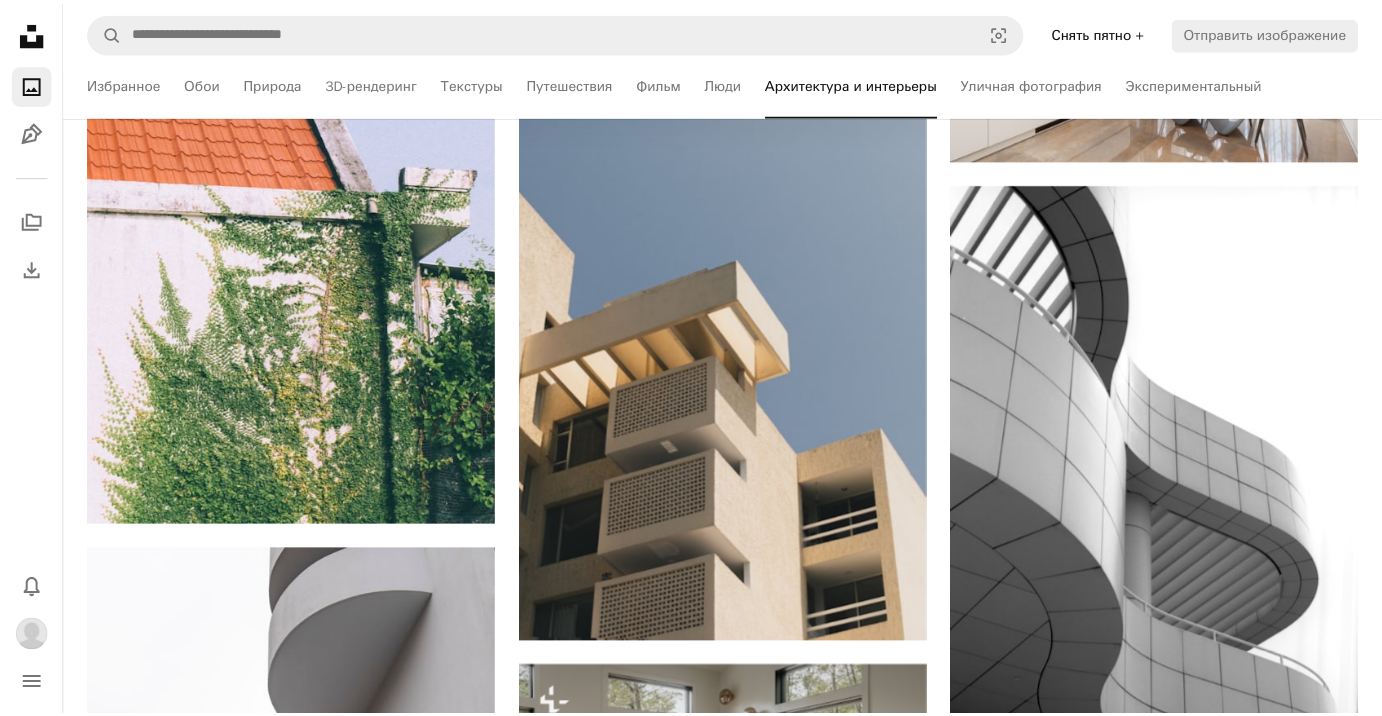 scroll, scrollTop: 0, scrollLeft: 0, axis: both 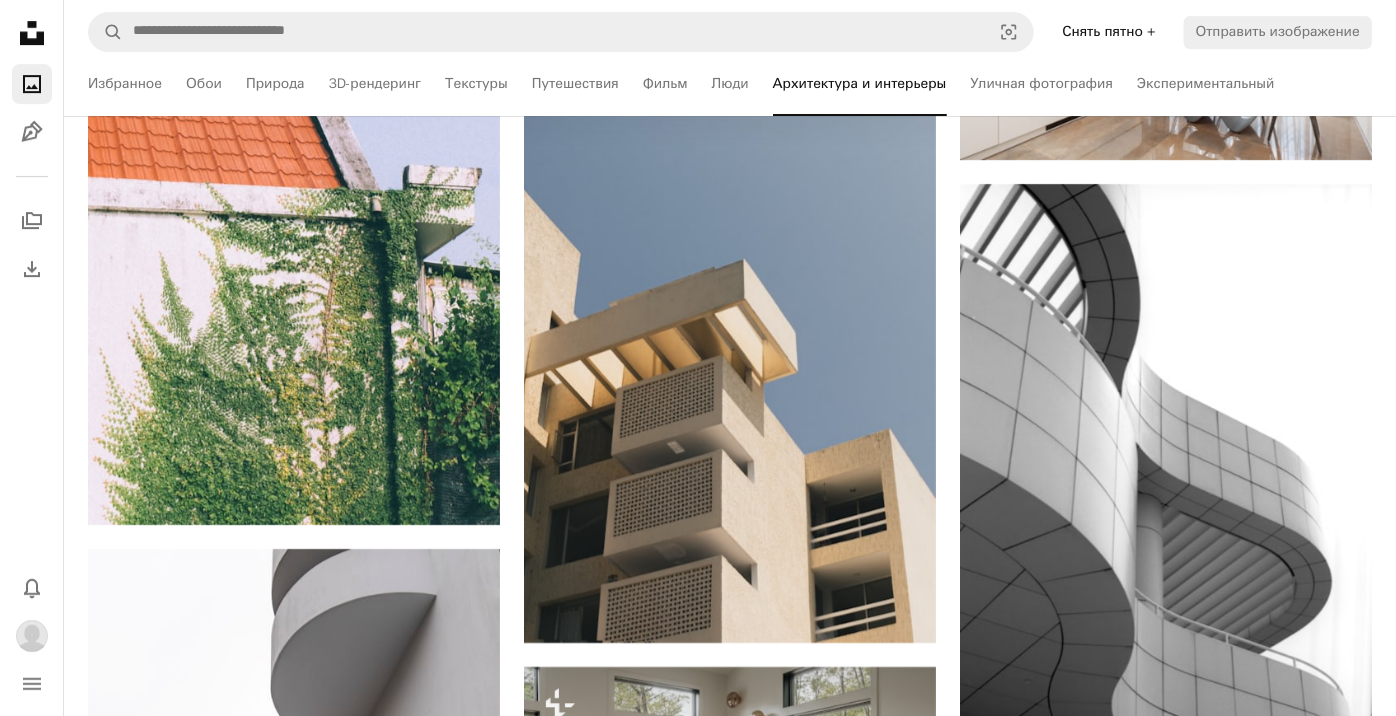 click on "An X shape Unsplash+ Эта покупка включает доступ к нашей полной библиотеке изображений. A plus sign Контент только для участников, добавляется ежемесячно A plus sign Неограниченное количество загрузок без роялти A plus sign Иллюстрации  Новые A plus sign Усиленная правовая защита 10 долларов  при оформлении подписки на 1 месяц Неограниченное использование без лицензионных отчислений, отмена в любое время. 48 долларов     при годовом тарифе   сэкономьте  $72  при ежегодной оплате. Наилучшее соотношение цены и качества Продолжайте с покупкой Налоги, если применимо.  Отмена в любое время." at bounding box center [698, 7856] 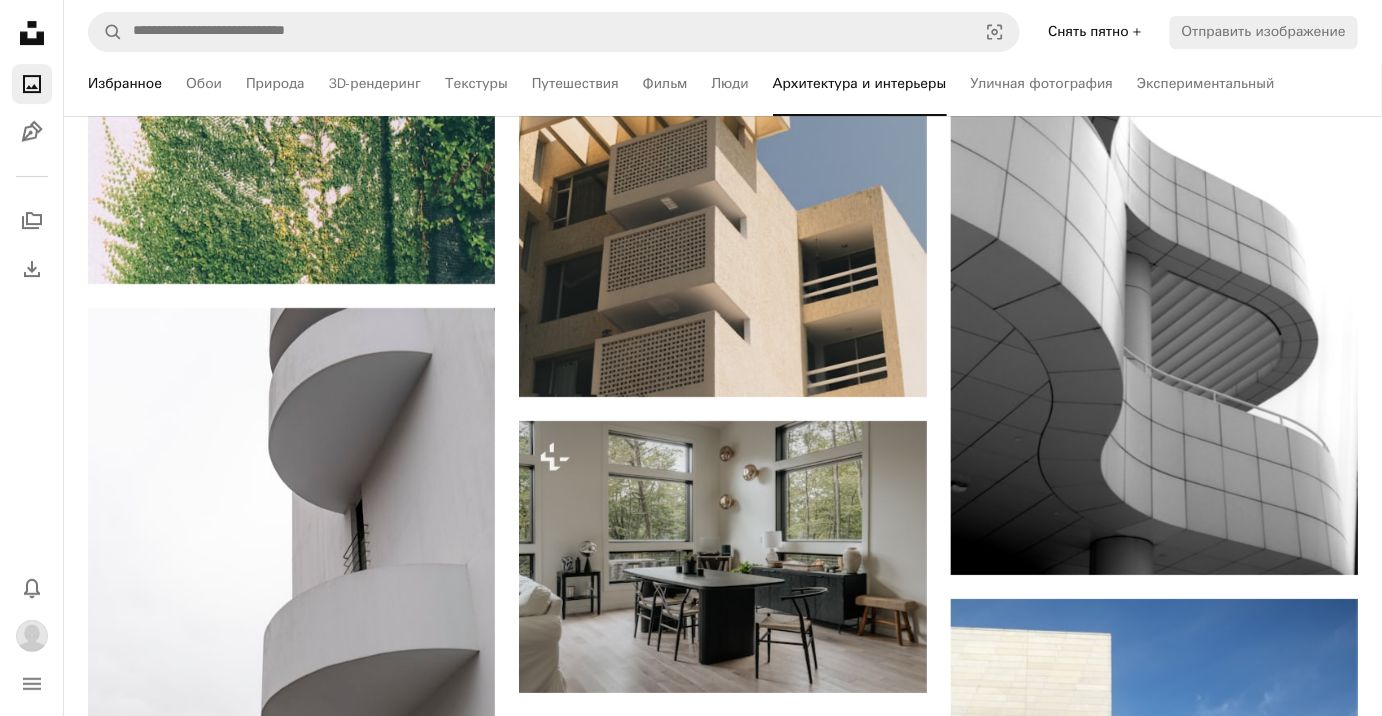 click on "Избранное" at bounding box center [125, 84] 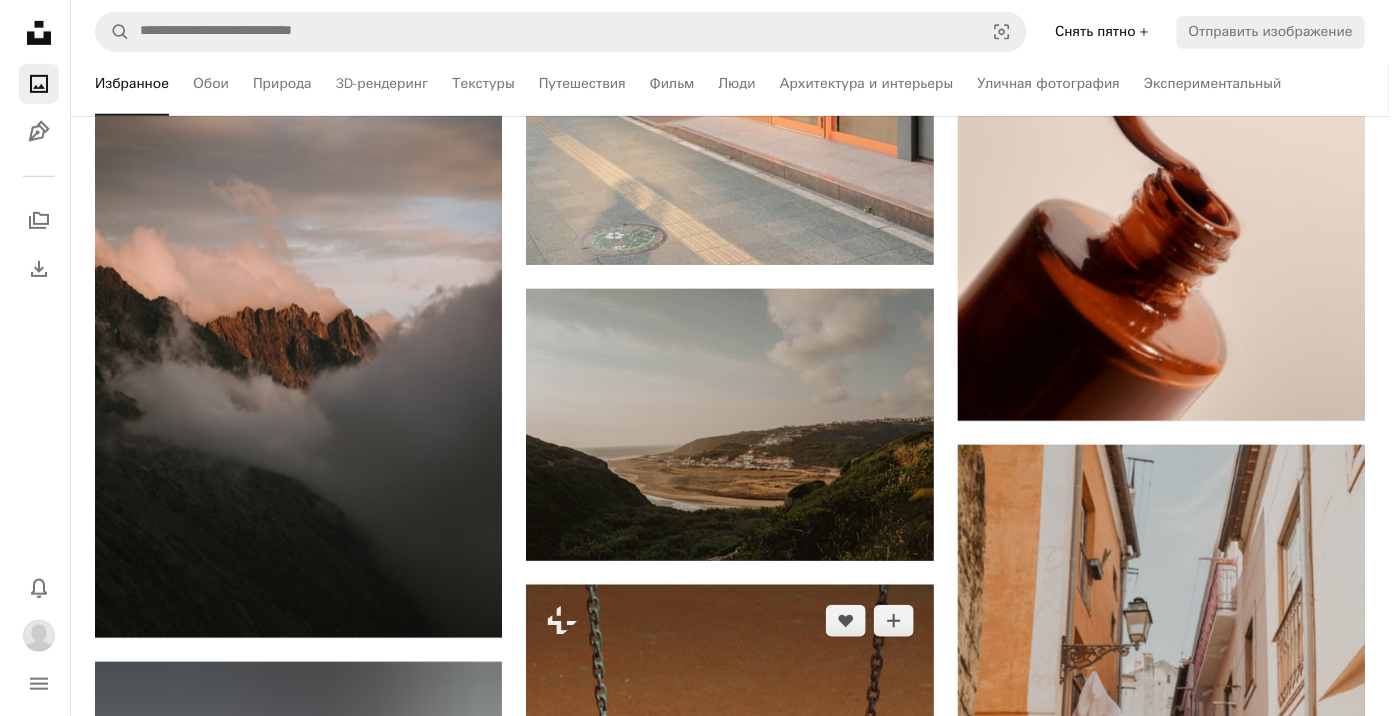 scroll, scrollTop: 51000, scrollLeft: 0, axis: vertical 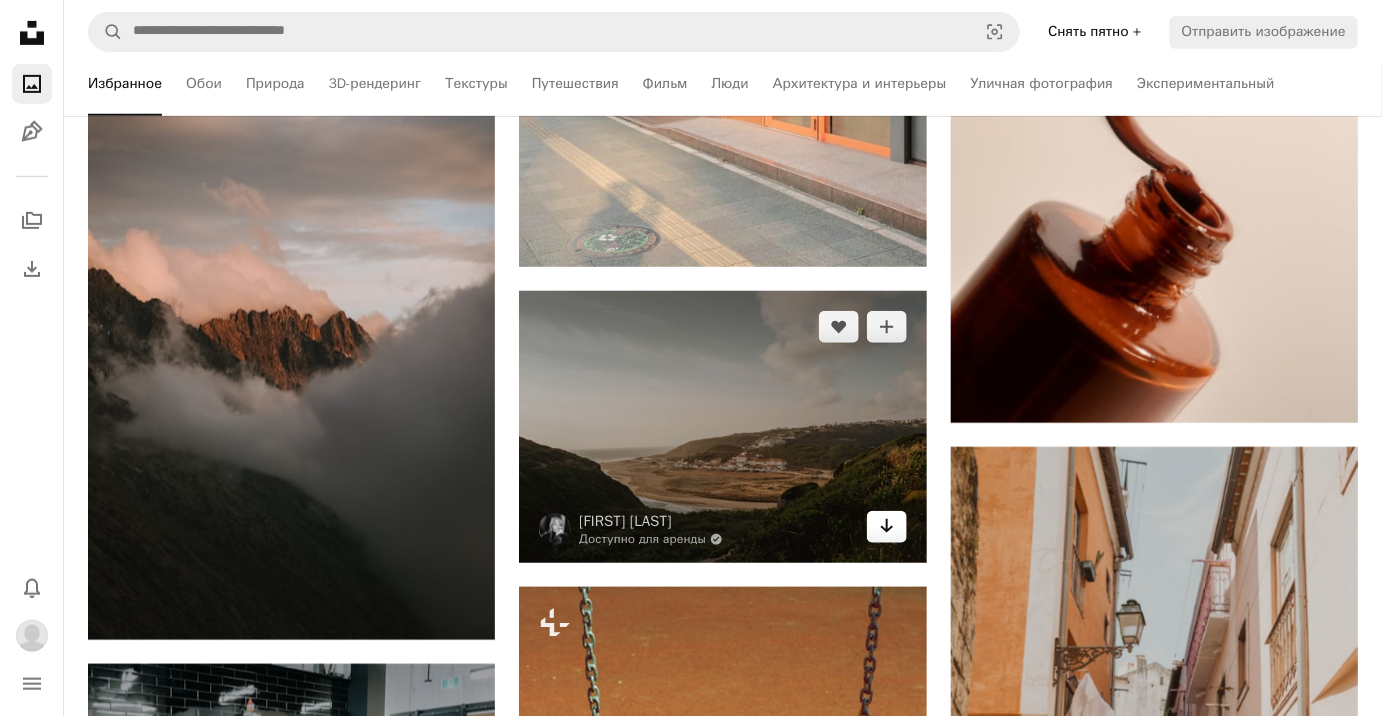 click on "Arrow pointing down" 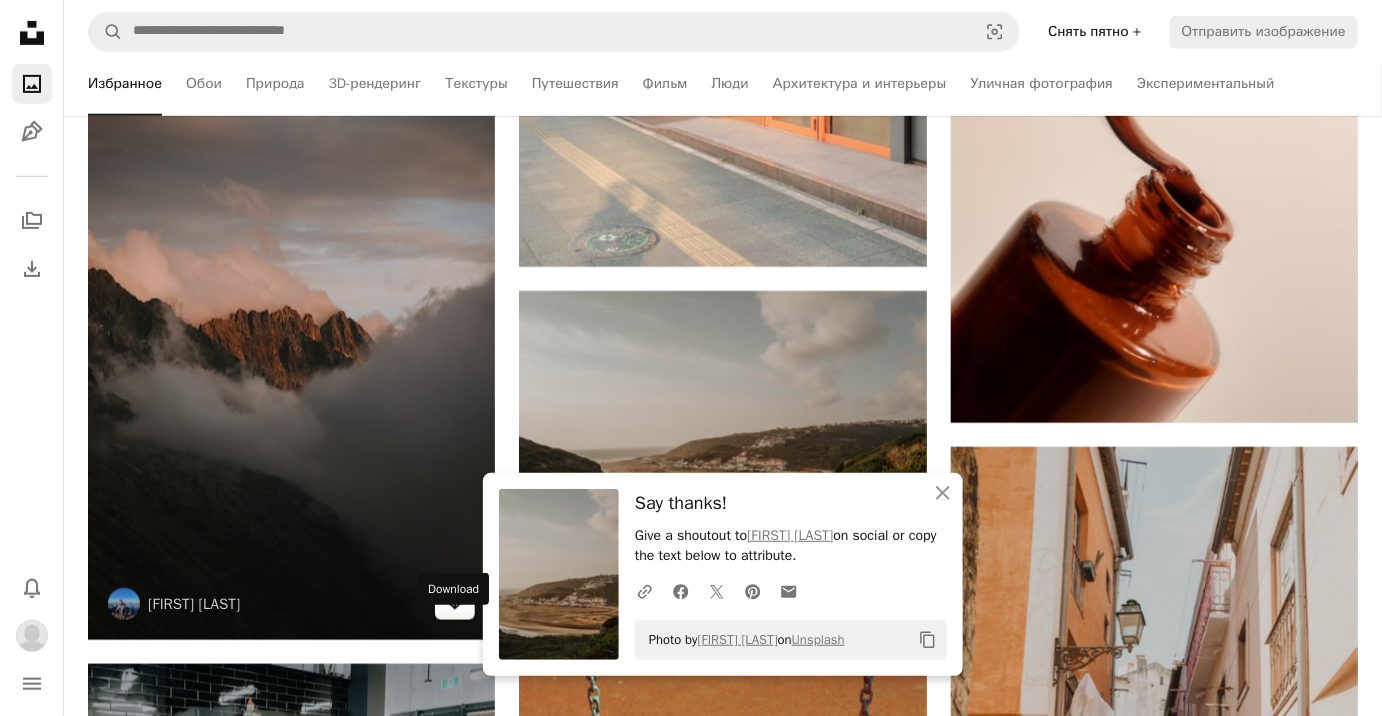 click on "Arrow pointing down" 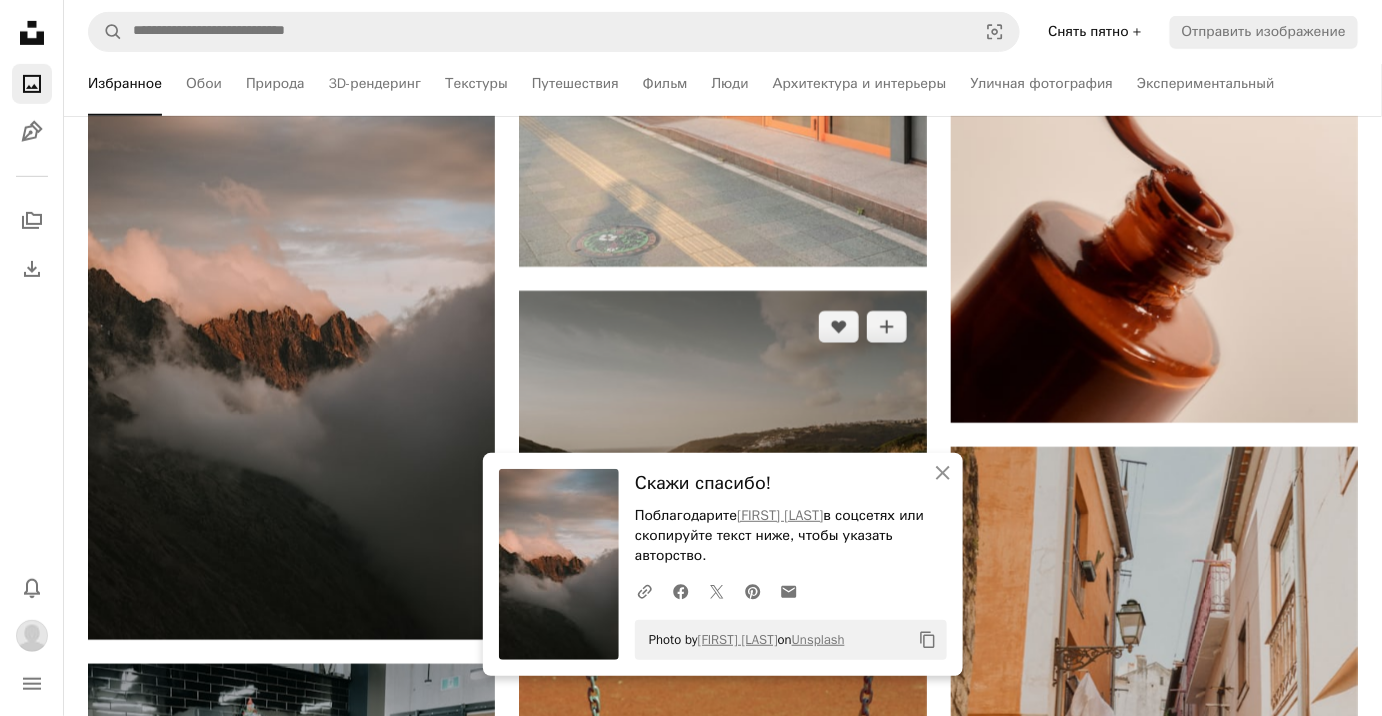 click at bounding box center [722, 427] 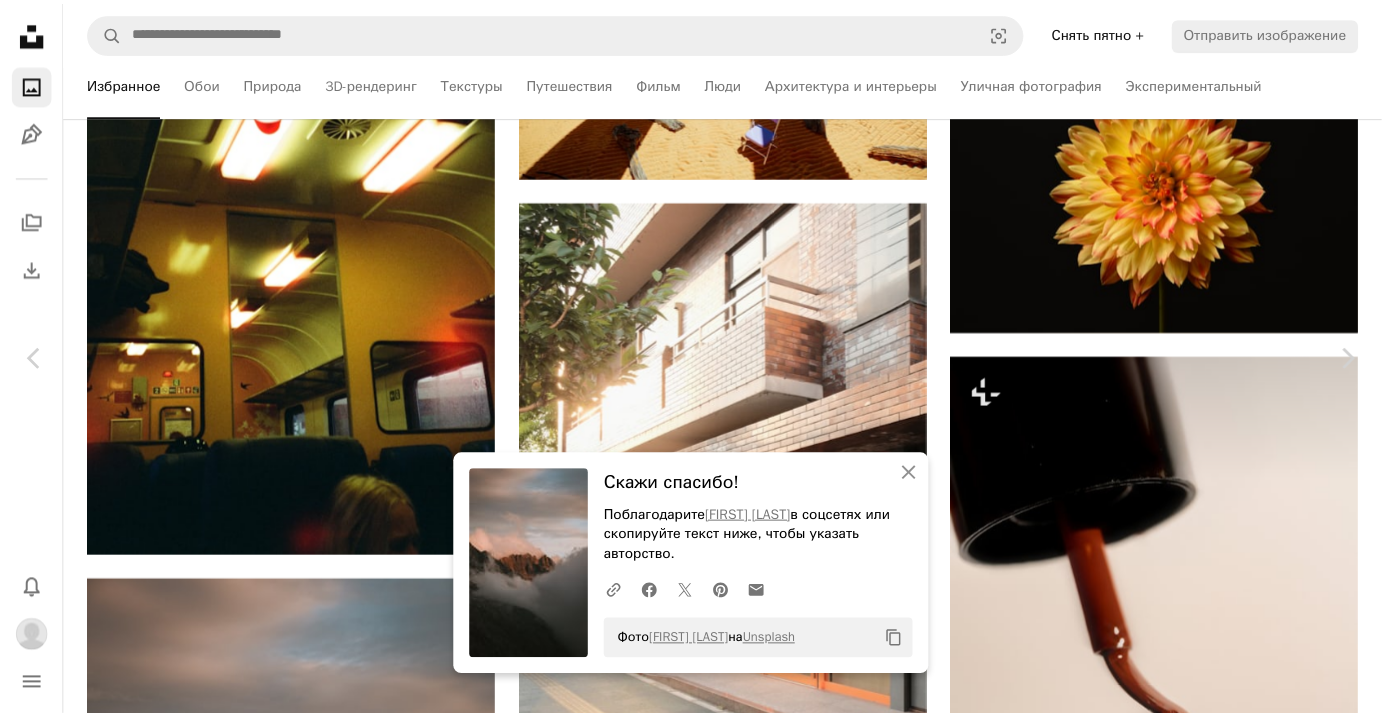 scroll, scrollTop: 91, scrollLeft: 0, axis: vertical 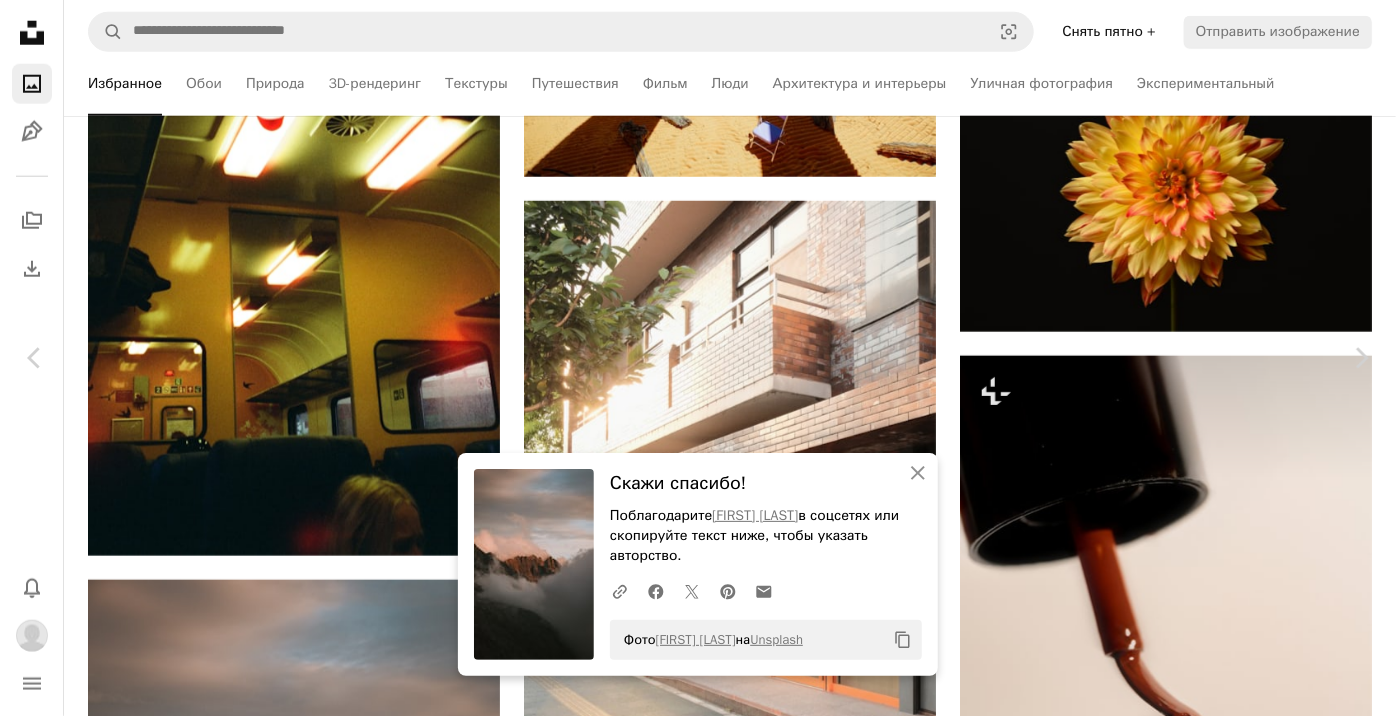 click on "Zoom in" at bounding box center (690, 4769) 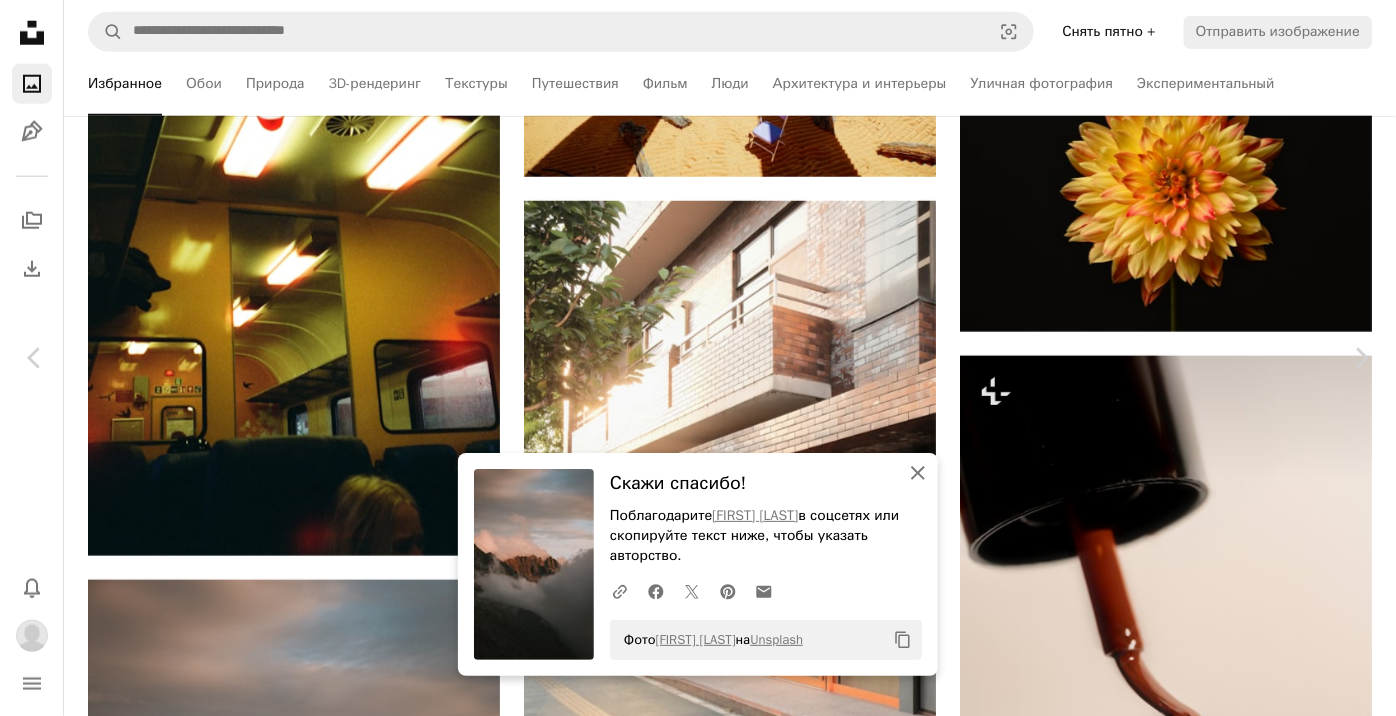 click 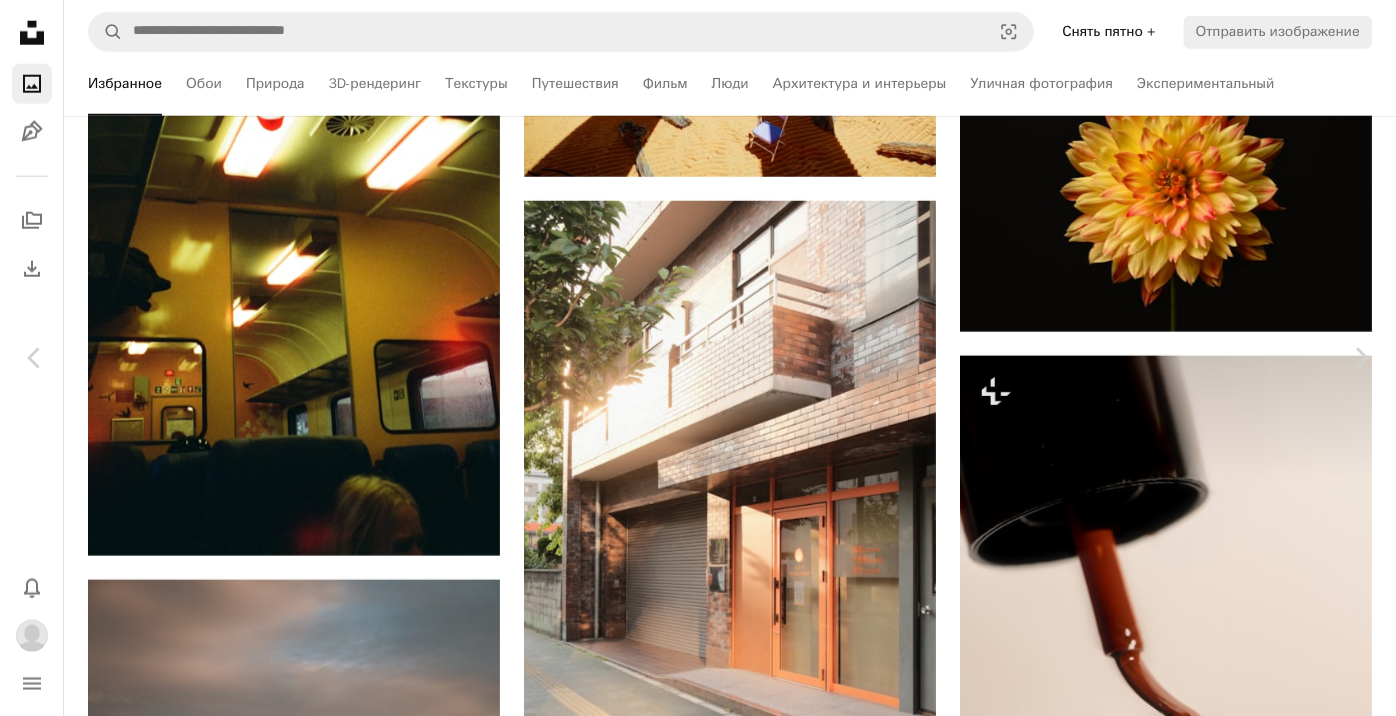 click on "An X shape Chevron left Chevron right [FIRST] [LAST] Доступно для аренды A checkmark inside of a circle A heart A plus sign Редактировать изображение Plus sign for Unsplash+ Скачать Chevron down Zoom in Число просмотров [NUMBER] Загрузки [NUMBER] Представленный в Фото A forward-right arrow Поделиться Info icon Информация More Actions A map marker Эрисейра, Португалия Calendar outlined Опубликовано 2 недели назад Camera LEICA CAMERA AG, LEICA Q2 Safety Можно использовать бесплатно по лицензии Unsplash земля море декорации Португалия На улице побережье вид с высоты птичьего полета растительность береговая линия эрисейра | Сэкономьте 20 % с кодом UNSPLASH20 Подробнее на iStock ↗" at bounding box center (698, 4840) 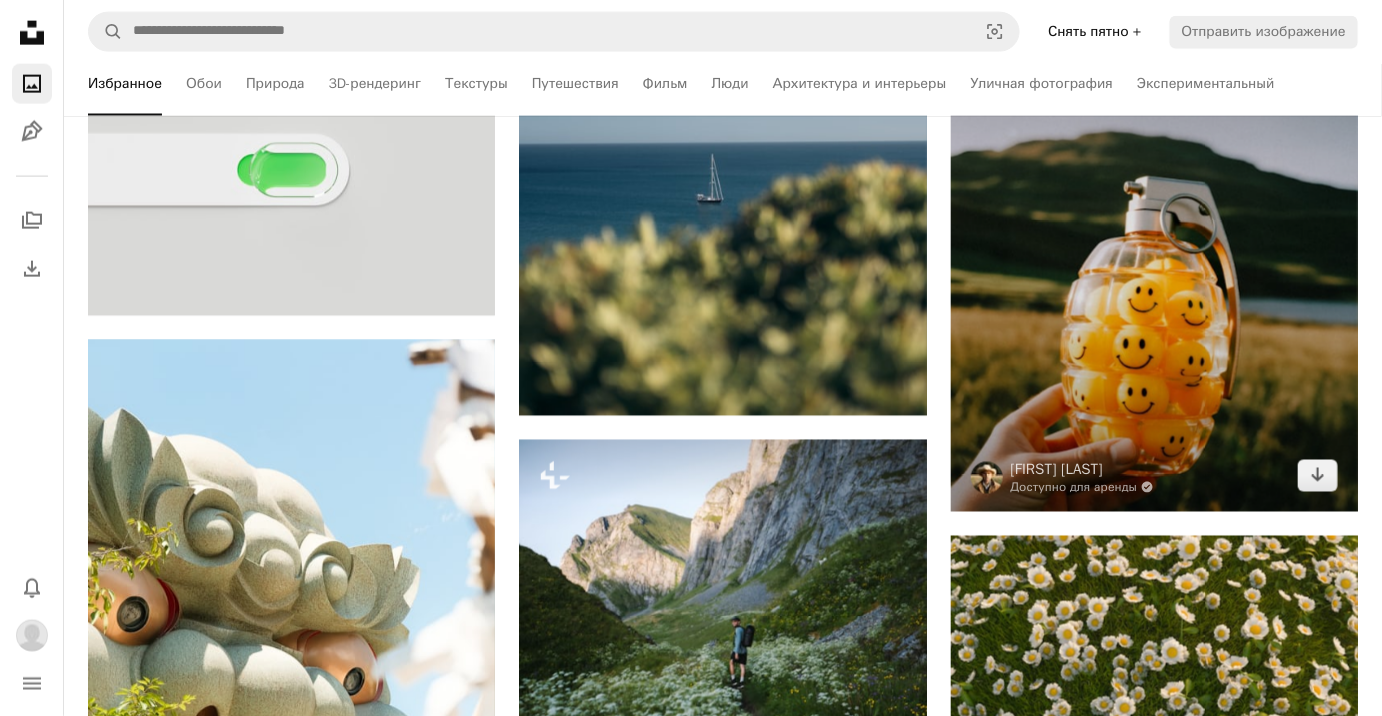 scroll, scrollTop: 56636, scrollLeft: 0, axis: vertical 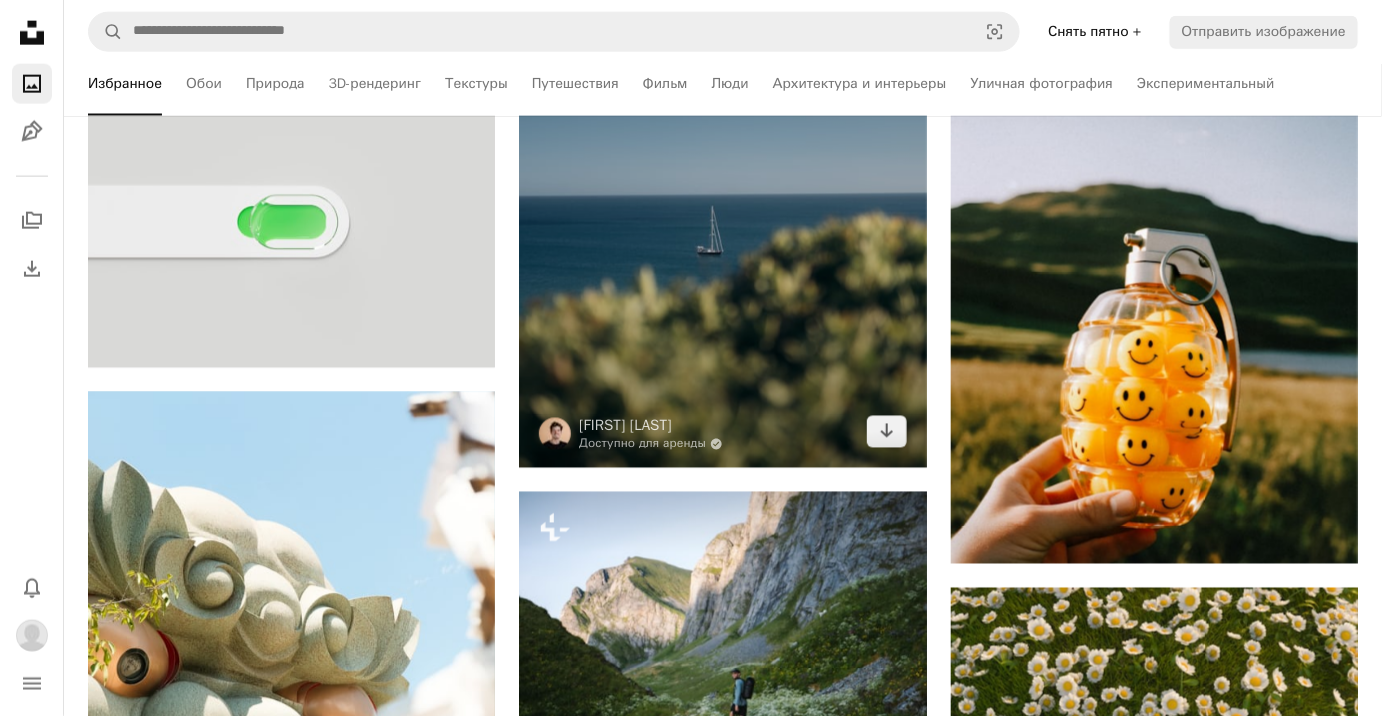 drag, startPoint x: 690, startPoint y: 273, endPoint x: 701, endPoint y: 275, distance: 11.18034 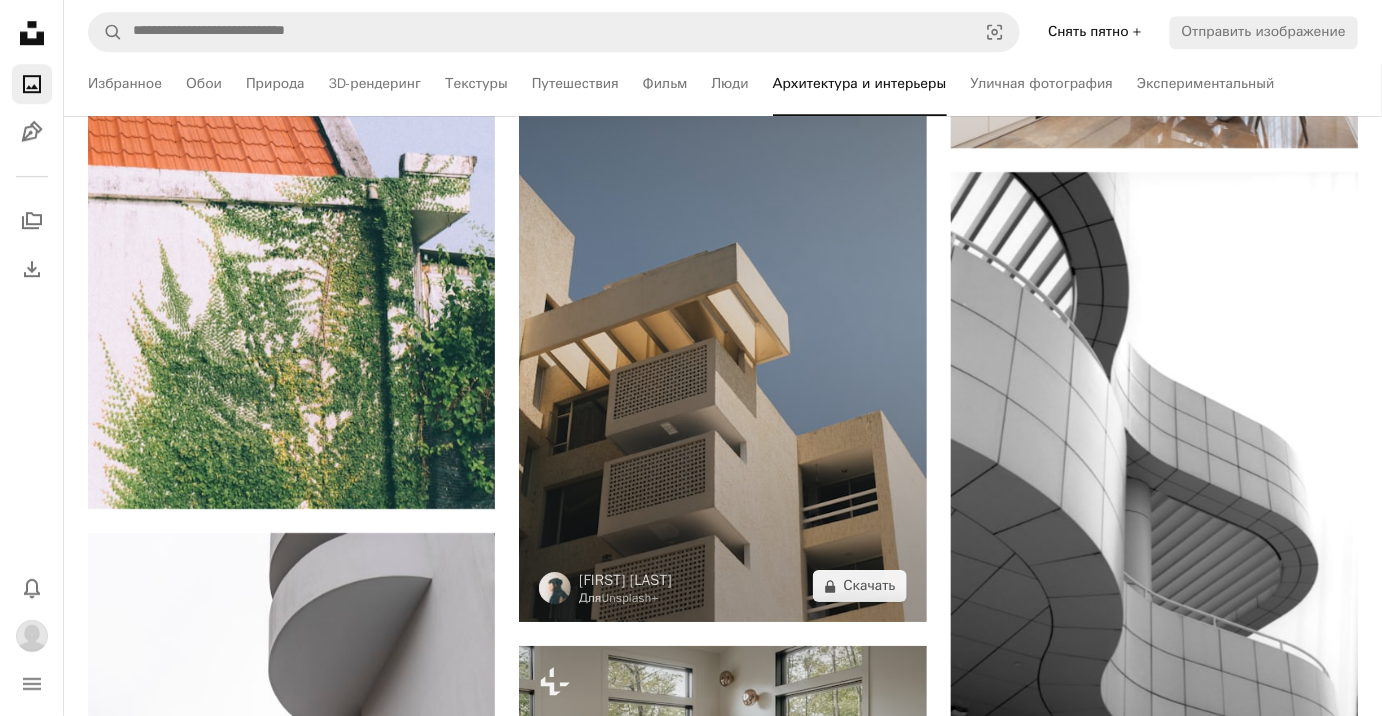 scroll, scrollTop: 22189, scrollLeft: 0, axis: vertical 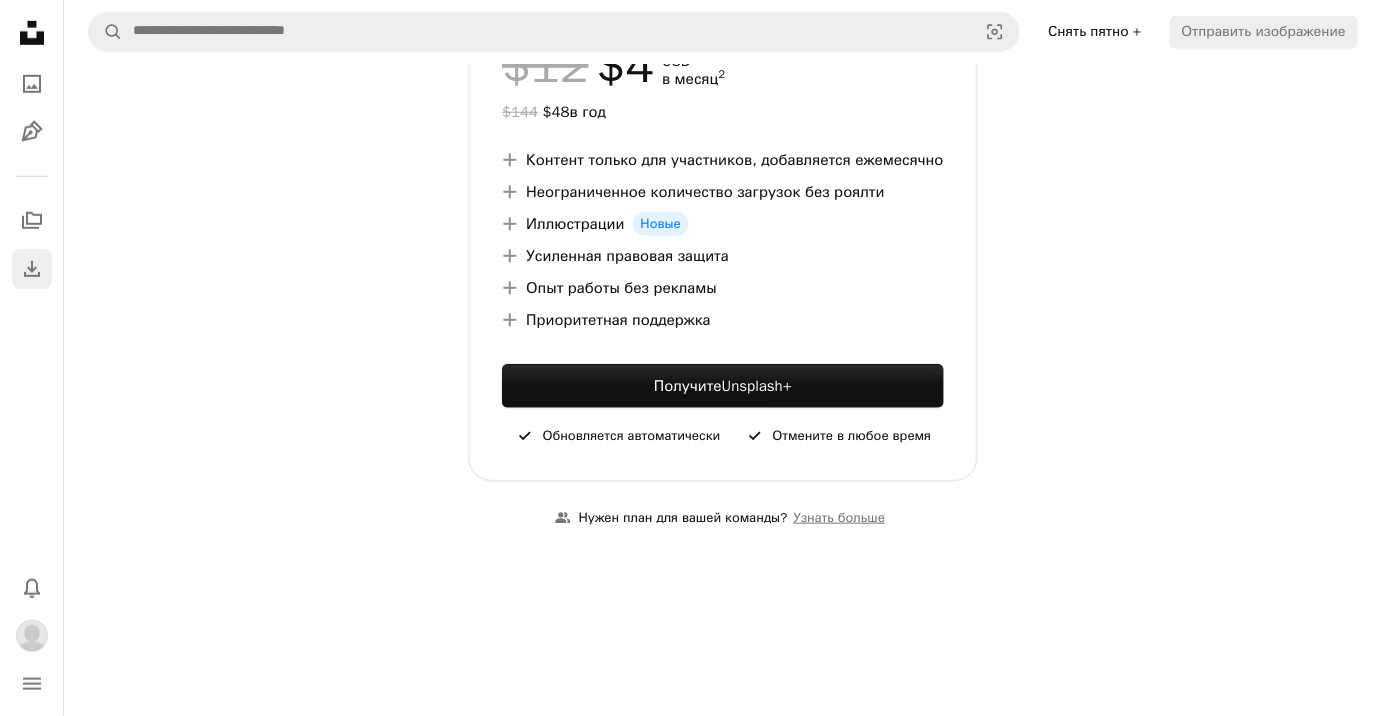 click 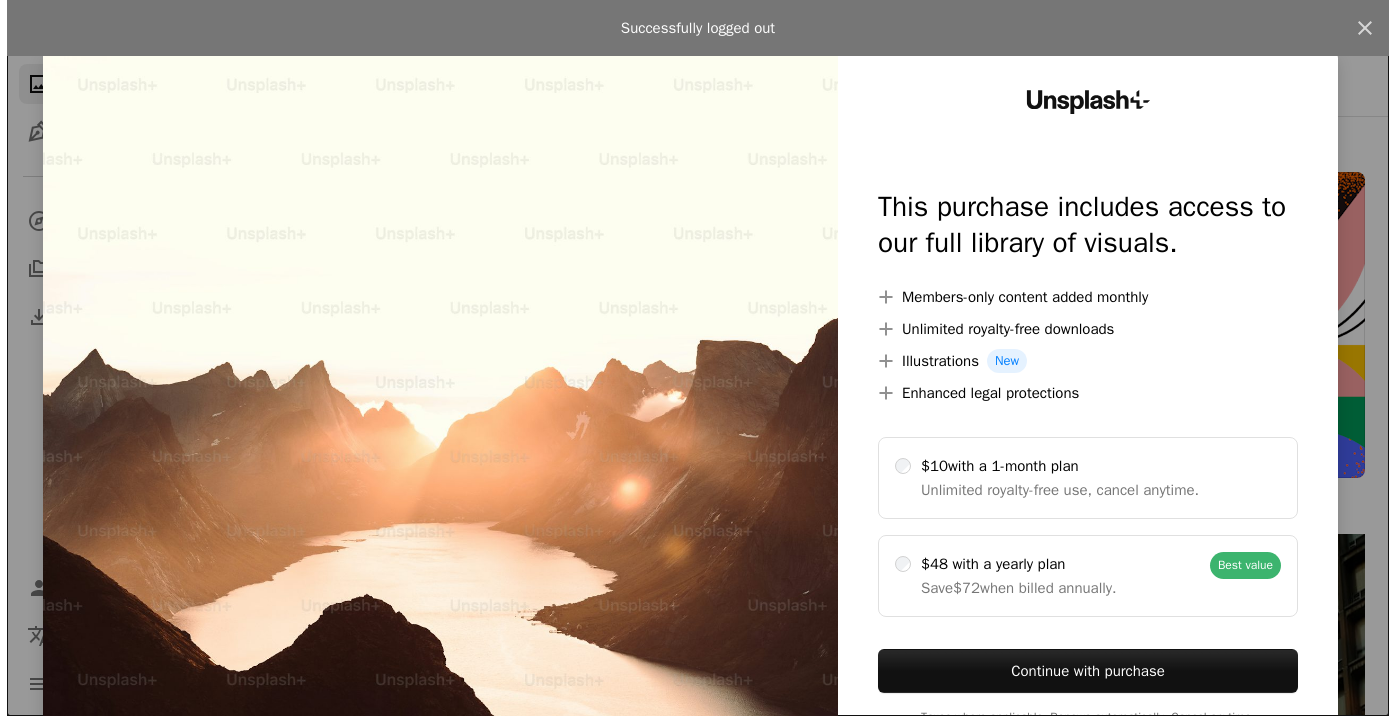 scroll, scrollTop: 454, scrollLeft: 0, axis: vertical 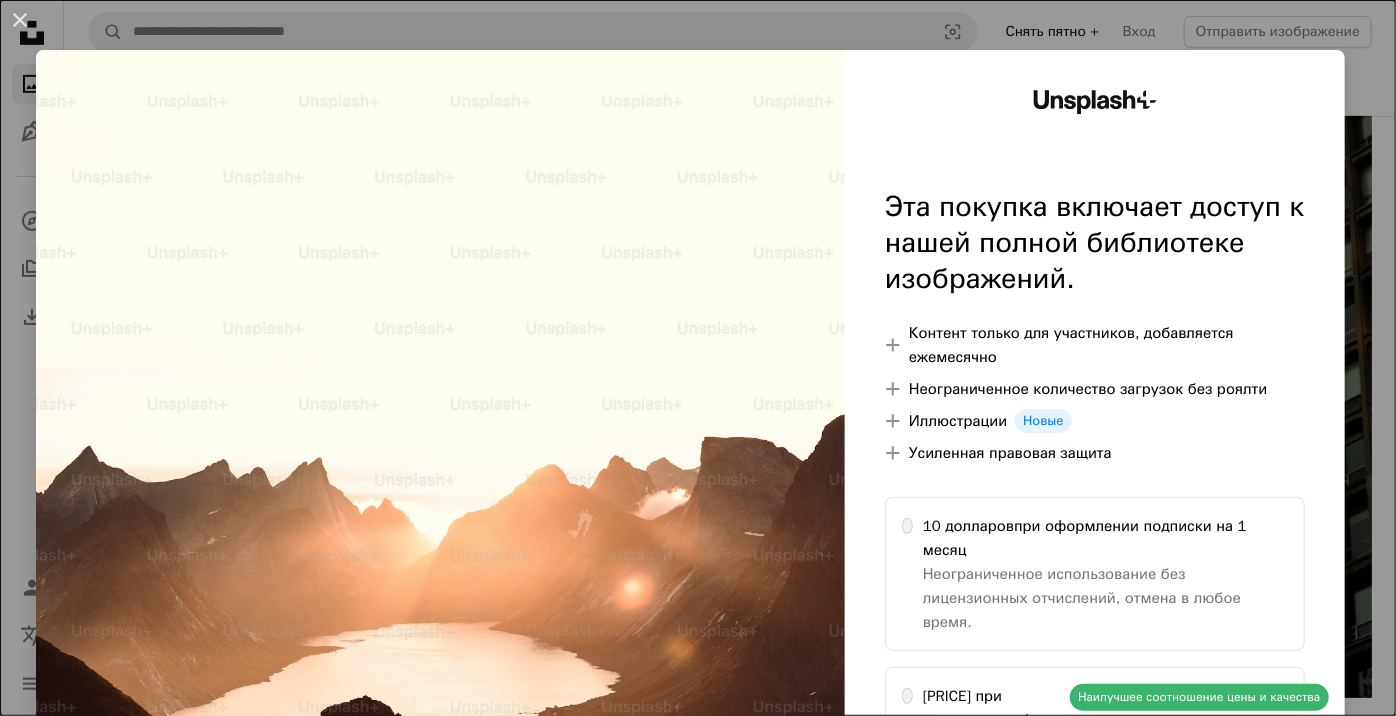 click on "An X shape Unsplash+ Эта покупка включает доступ к нашей полной библиотеке изображений. A plus sign Контент только для участников, добавляется ежемесячно A plus sign Неограниченное количество загрузок без роялти A plus sign Иллюстрации  Новые A plus sign Усиленная правовая защита 10 долларов  при оформлении подписки на 1 месяц Неограниченное использование без лицензионных отчислений, отмена в любое время. 48 долларов     при годовом тарифе   сэкономьте  $72  при ежегодной оплате. Наилучшее соотношение цены и качества Продолжайте с покупкой Налоги, если применимо.  Отмена в любое время." at bounding box center (698, 358) 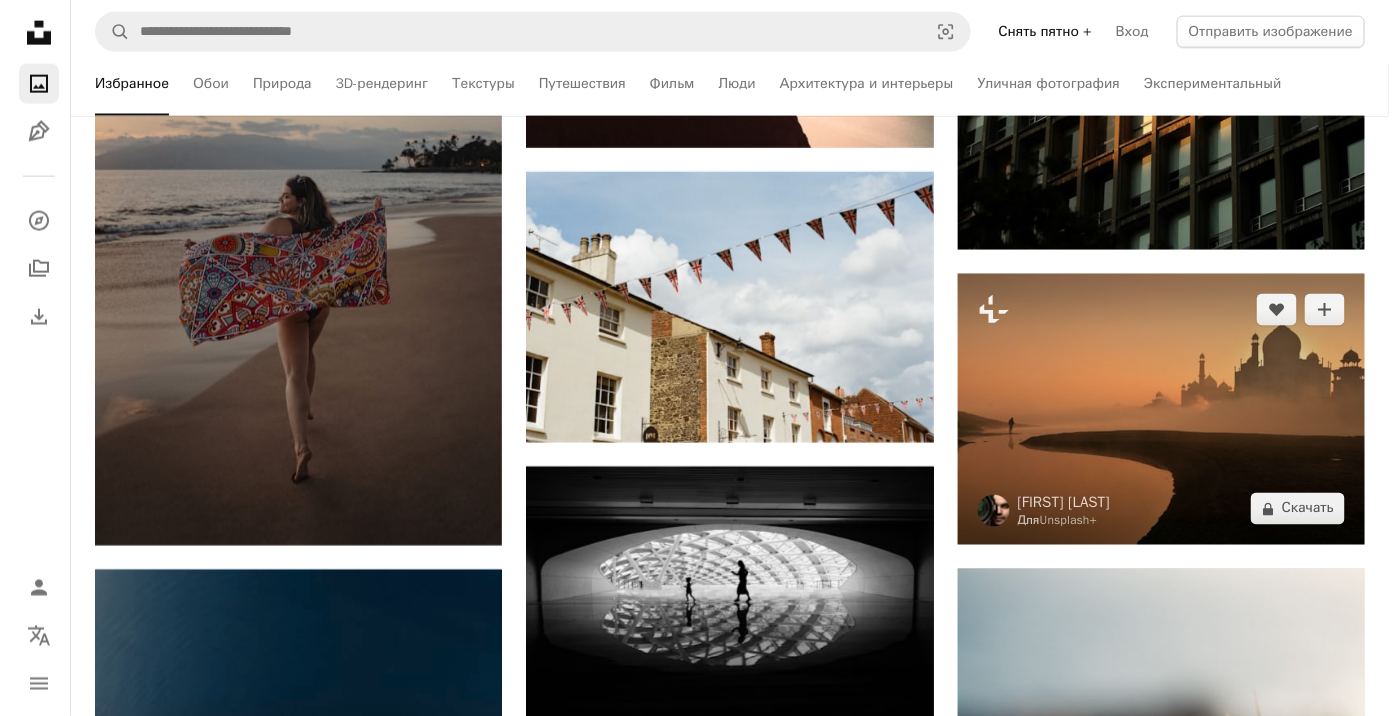 scroll, scrollTop: 636, scrollLeft: 0, axis: vertical 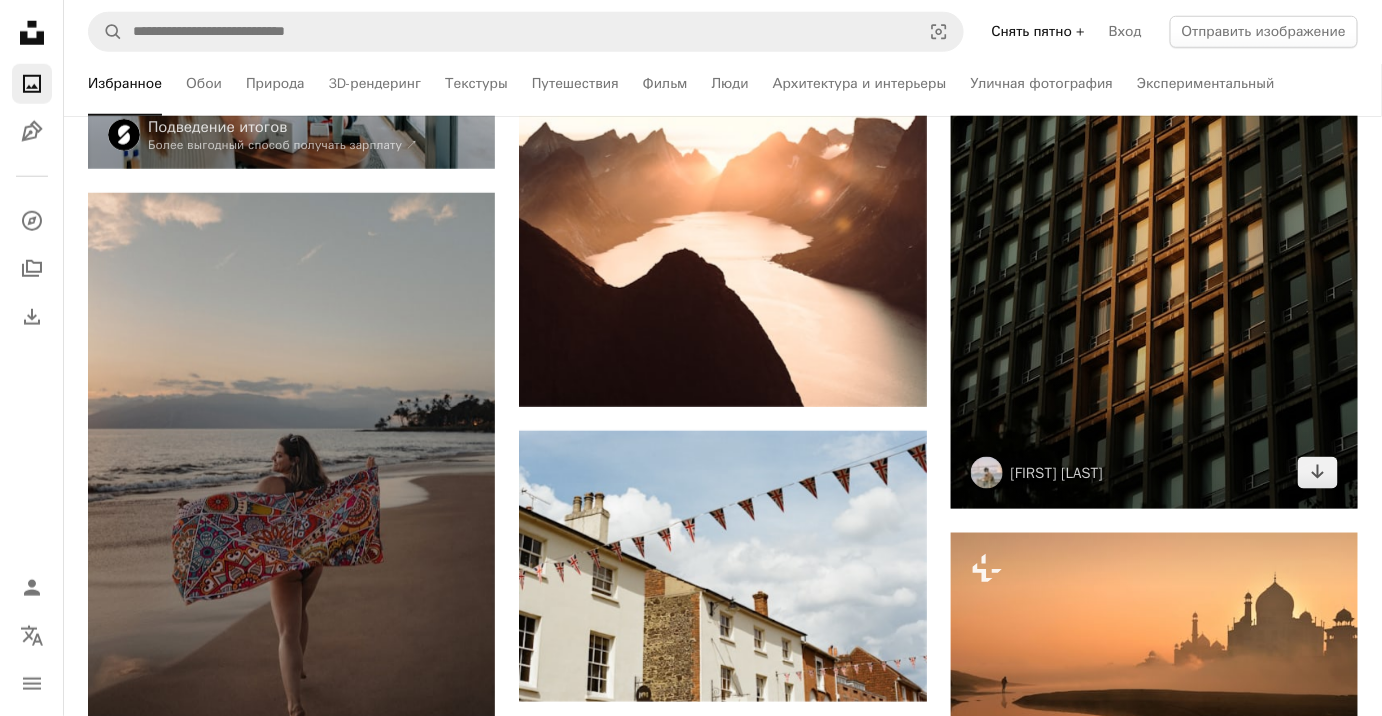 click at bounding box center [1154, 203] 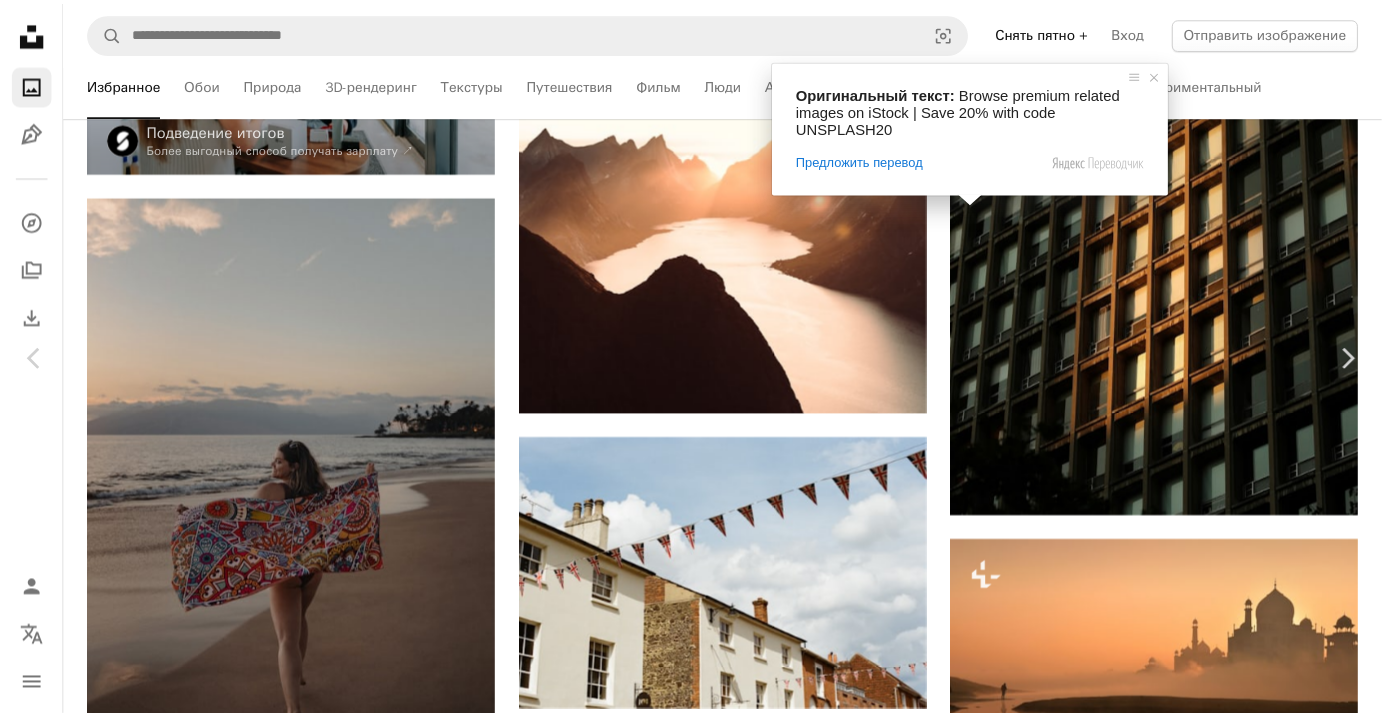 scroll, scrollTop: 4000, scrollLeft: 0, axis: vertical 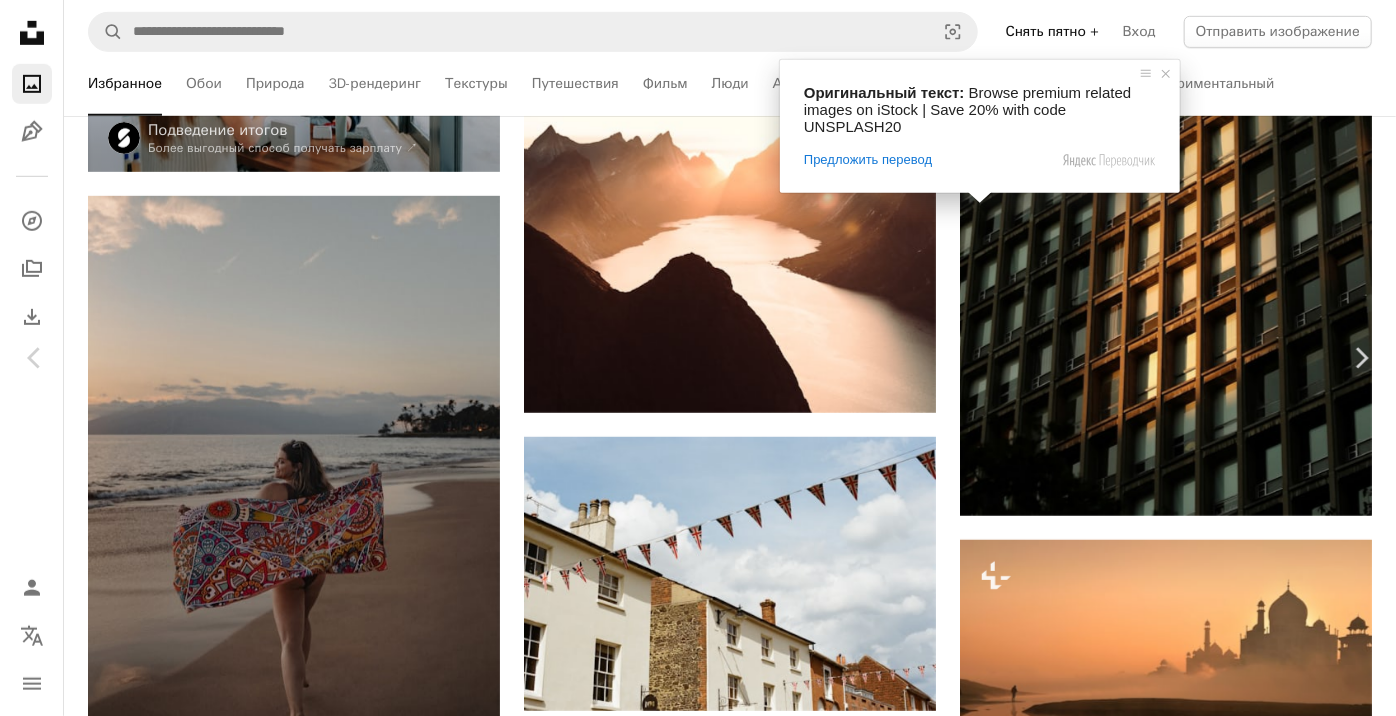 click on "An X shape Chevron left Chevron right Алан Чжан аланхд A heart A plus sign Редактировать изображение   Plus sign for Unsplash+ Скачать бесплатно Chevron down Zoom in Число просмотров 136,348 Загрузки 6,248 Представленный в Фото A forward-right arrow Поделиться Info icon Информация More Actions A map marker Манхэттен, Нью-Йорк, США Calendar outlined Опубликовано  4 дня назад Camera FUJIFILM, X-T5 Safety Можно использовать бесплатно по  лицензии Unsplash здание город НЬЮ-ЙОРК Городской окно офисное здание город многоквартирный дом корпус США манхэттен высокий подъем кондоминиум Бесплатные картинки Просмотрите похожие изображения премиум-класса на iStock" at bounding box center (698, 4287) 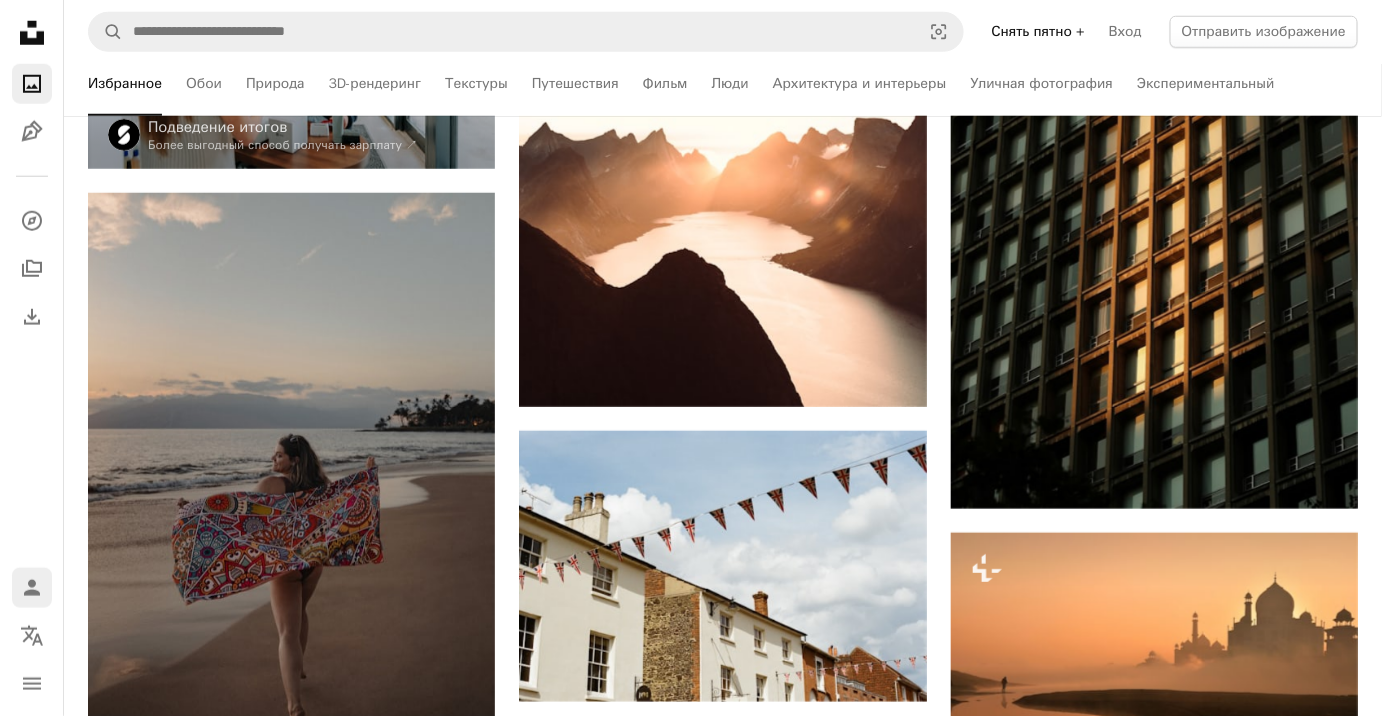 click on "Person" 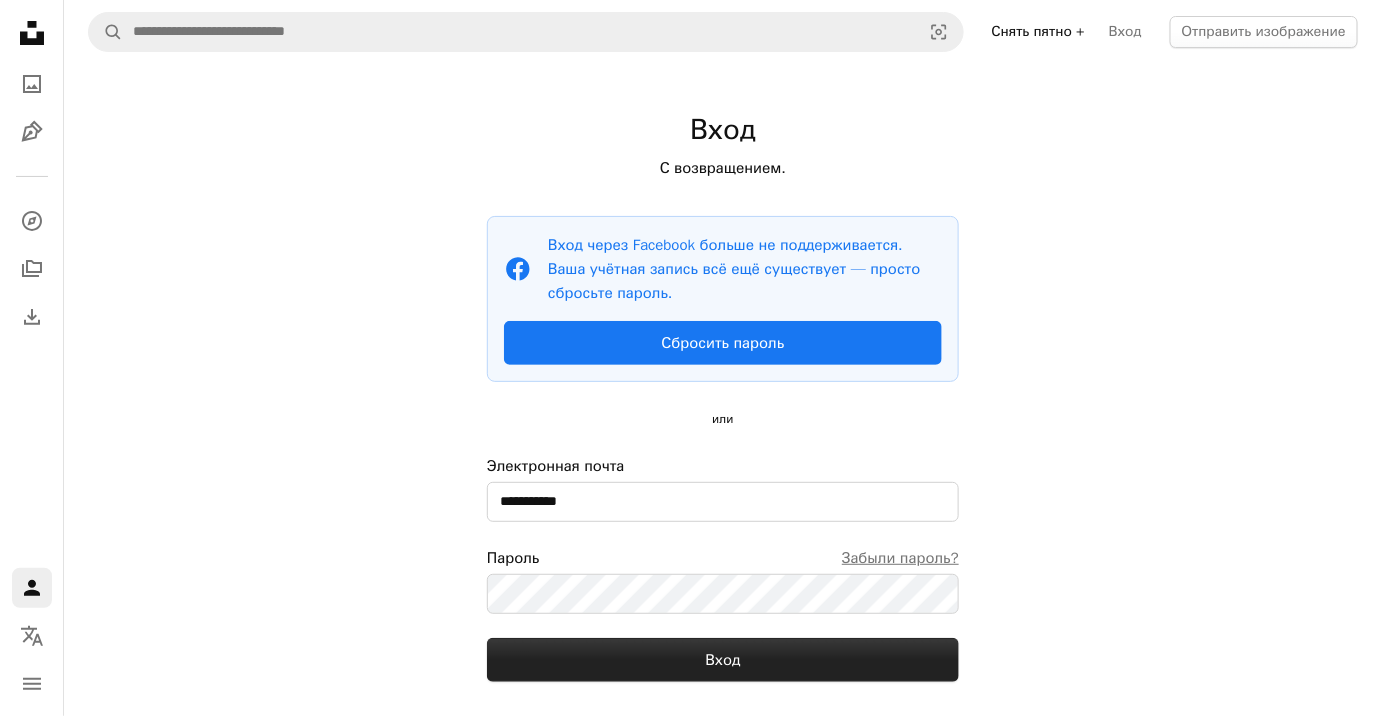click on "Вход" at bounding box center [723, 660] 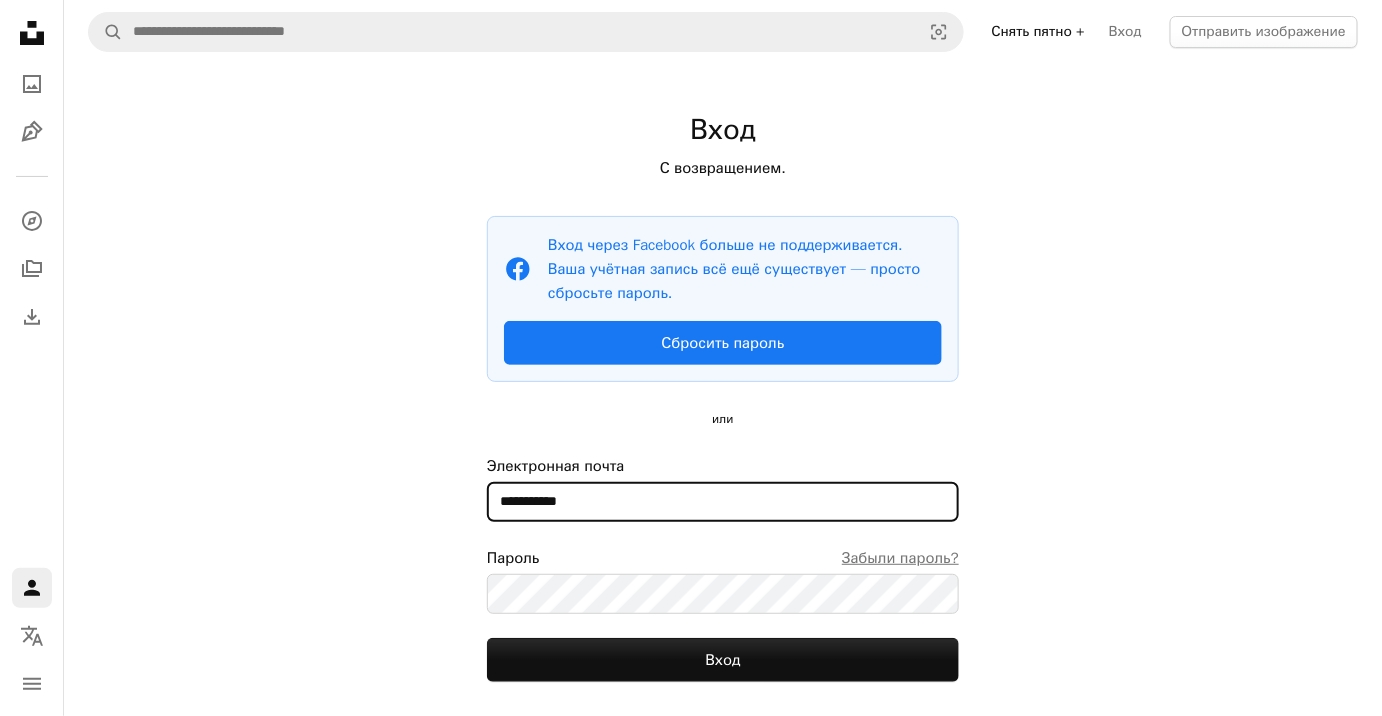 click on "**********" at bounding box center (723, 502) 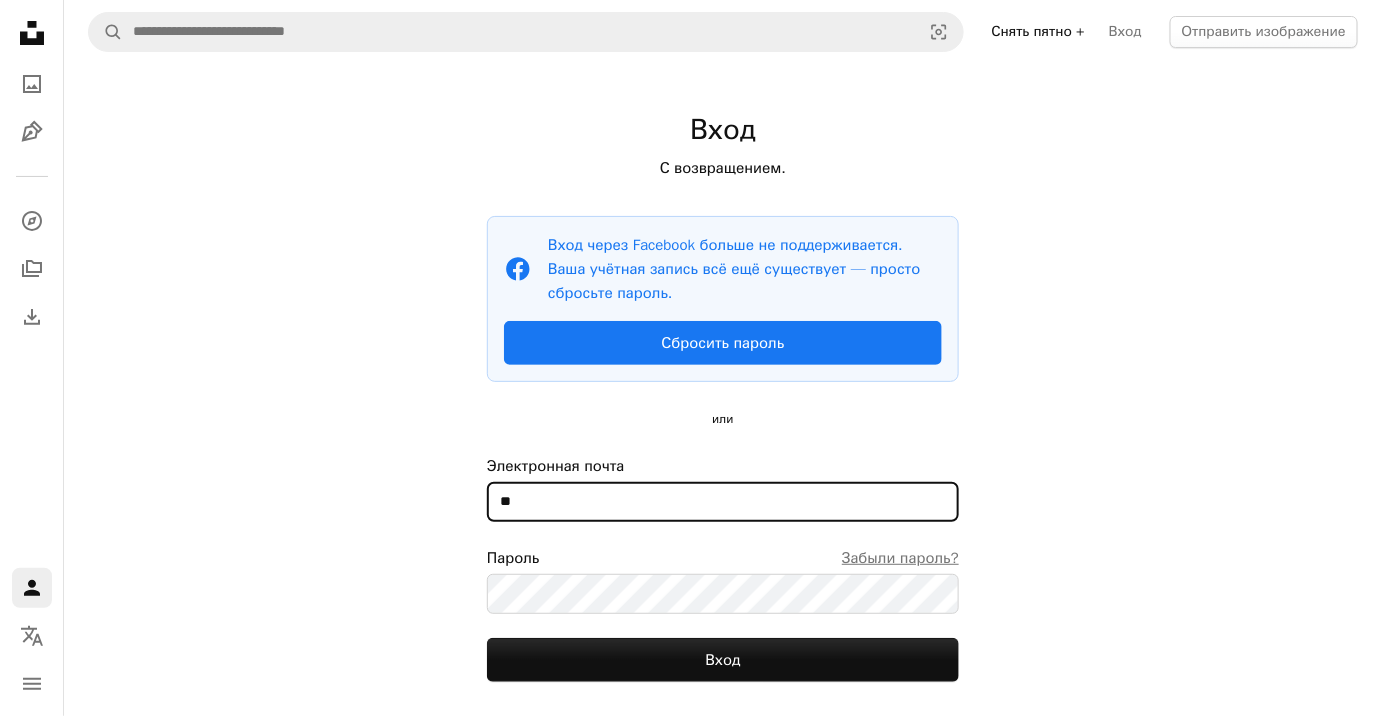 type on "*" 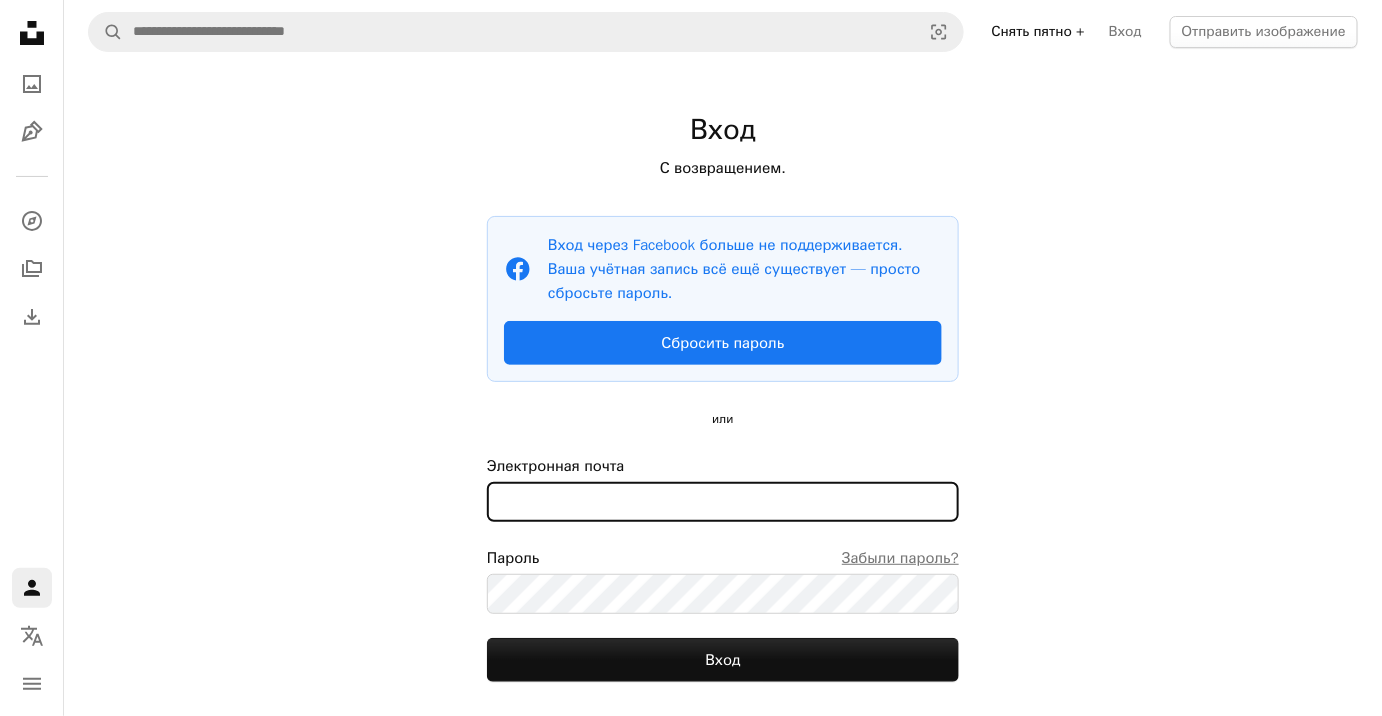 click on "Электронная почта" at bounding box center (723, 502) 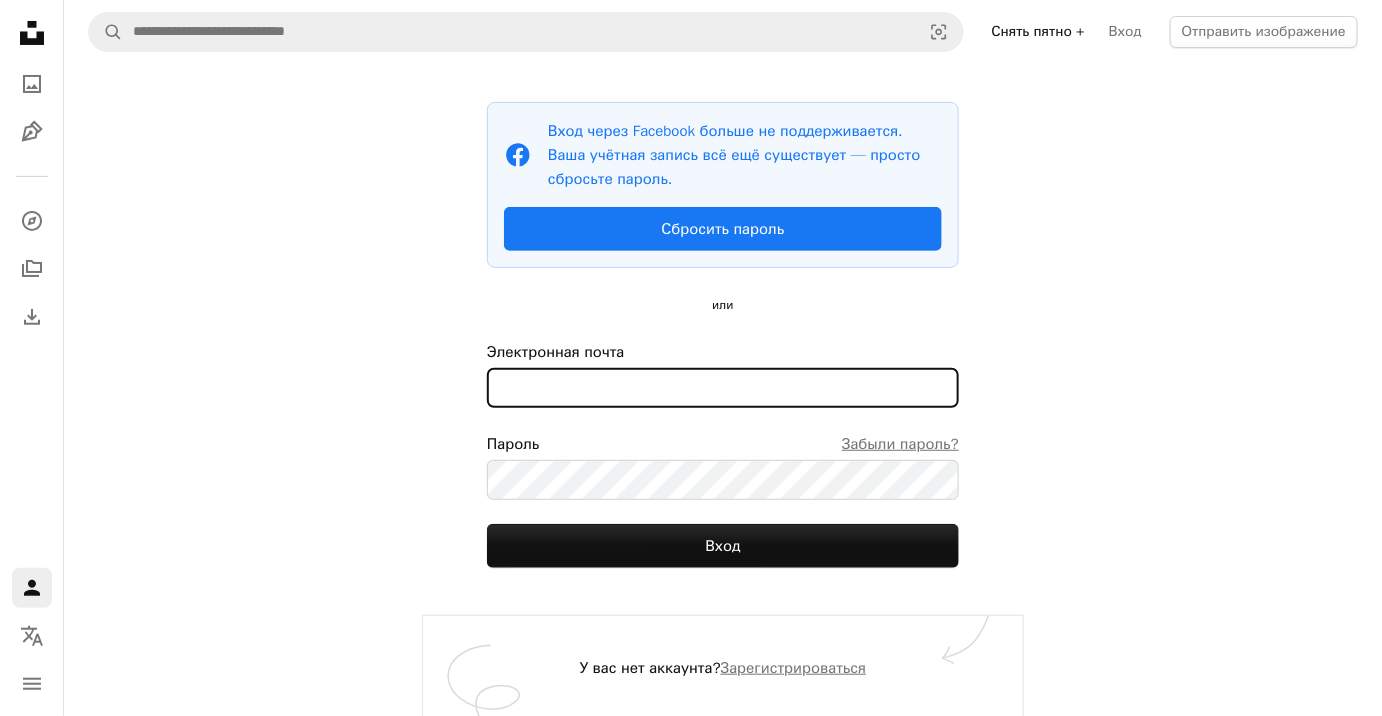 scroll, scrollTop: 117, scrollLeft: 0, axis: vertical 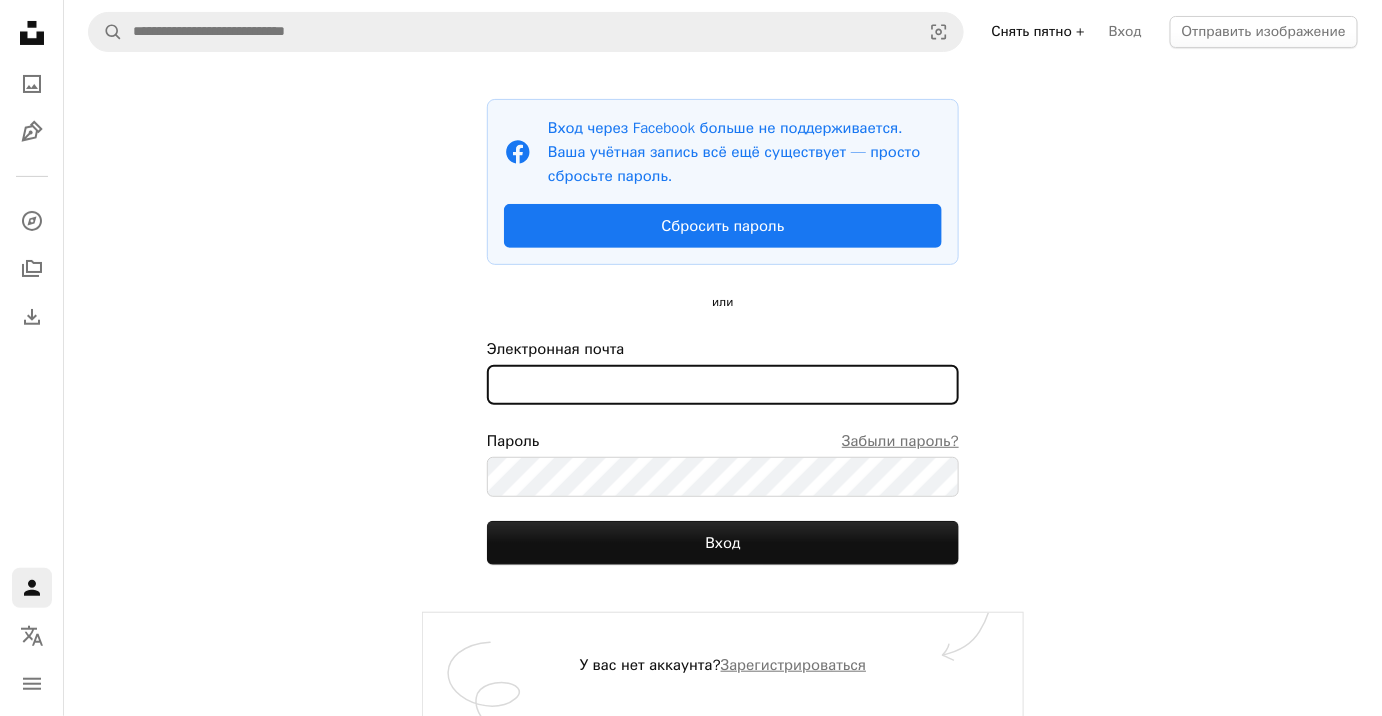 type on "*" 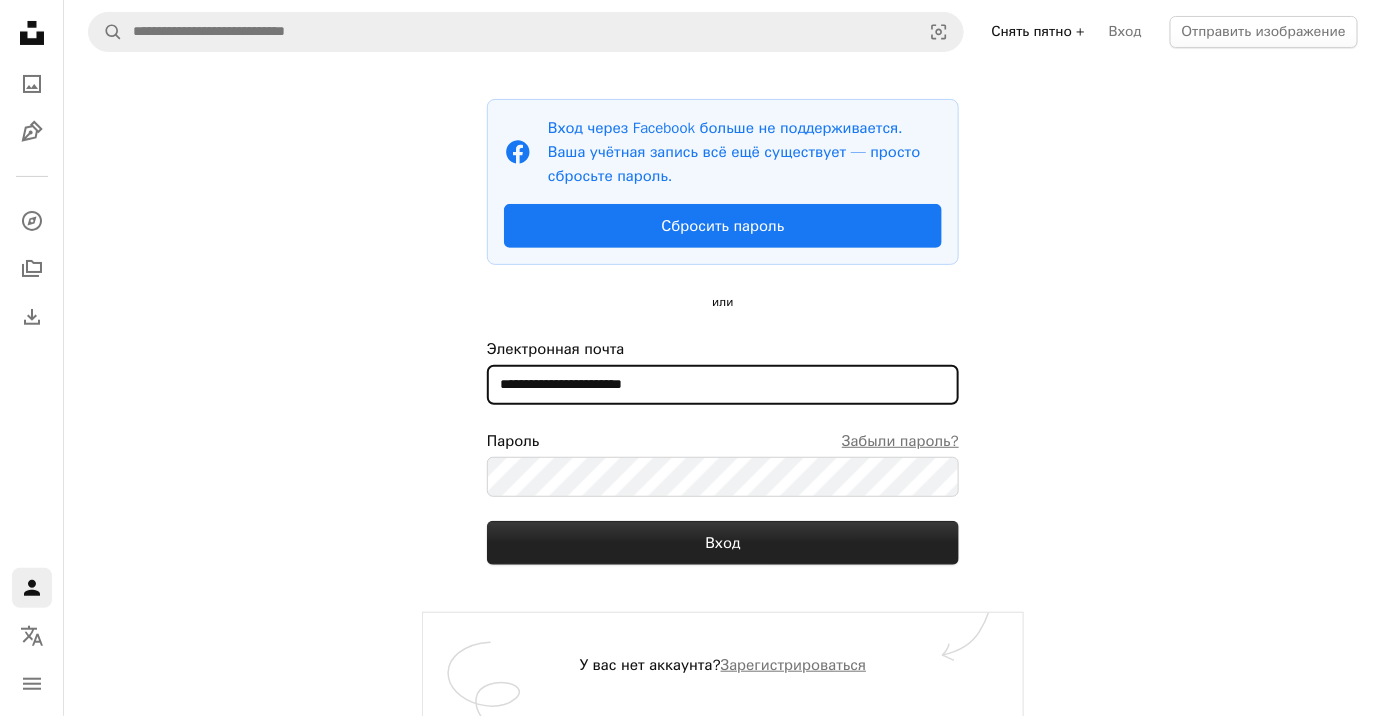 type on "**********" 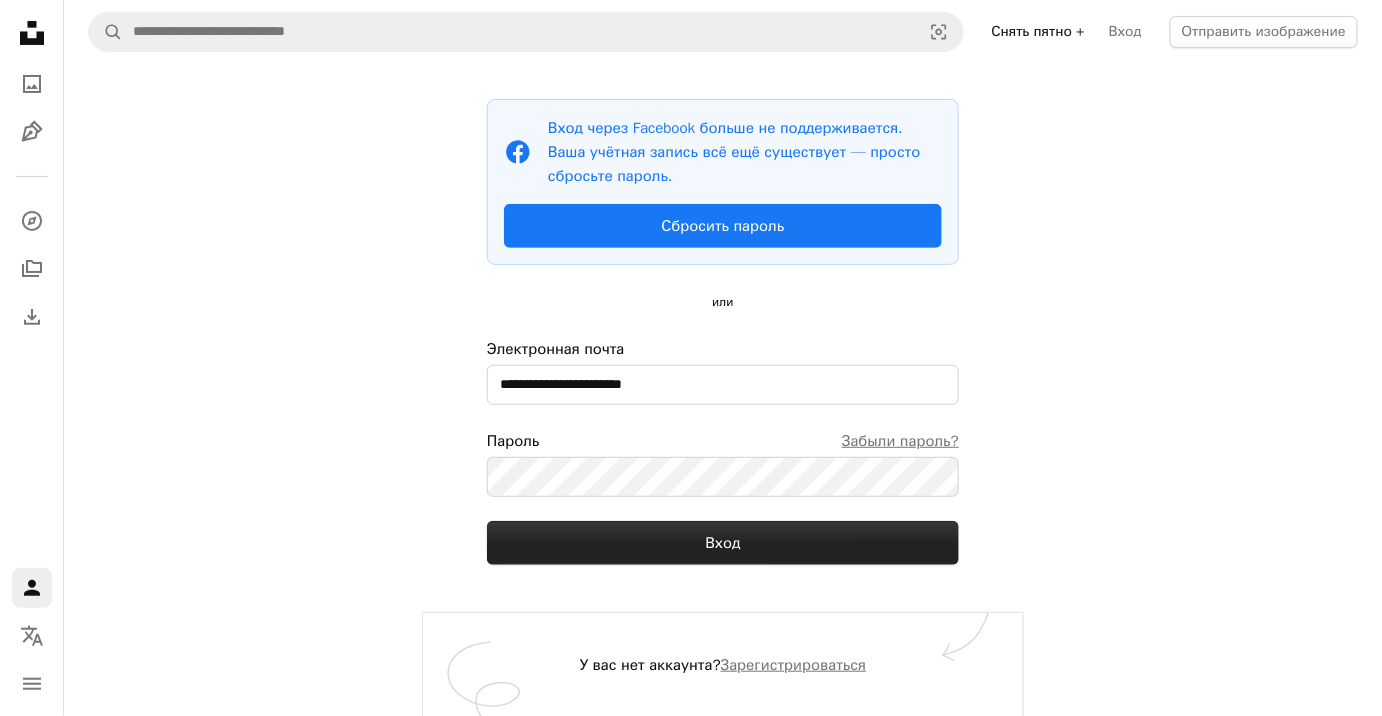 click on "Вход" at bounding box center [723, 543] 